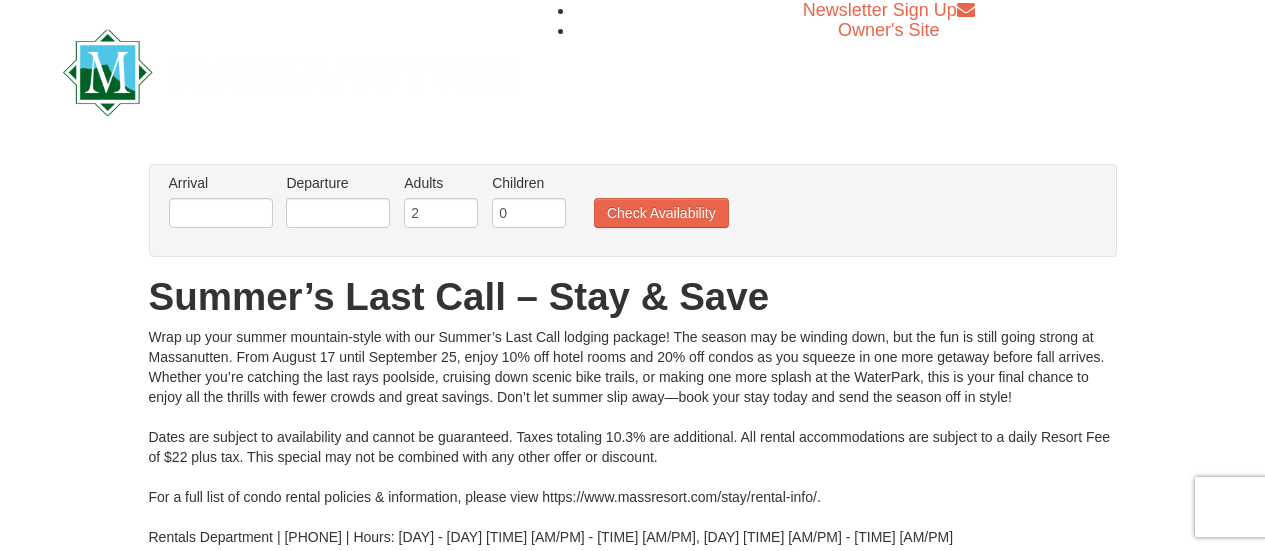 scroll, scrollTop: 0, scrollLeft: 0, axis: both 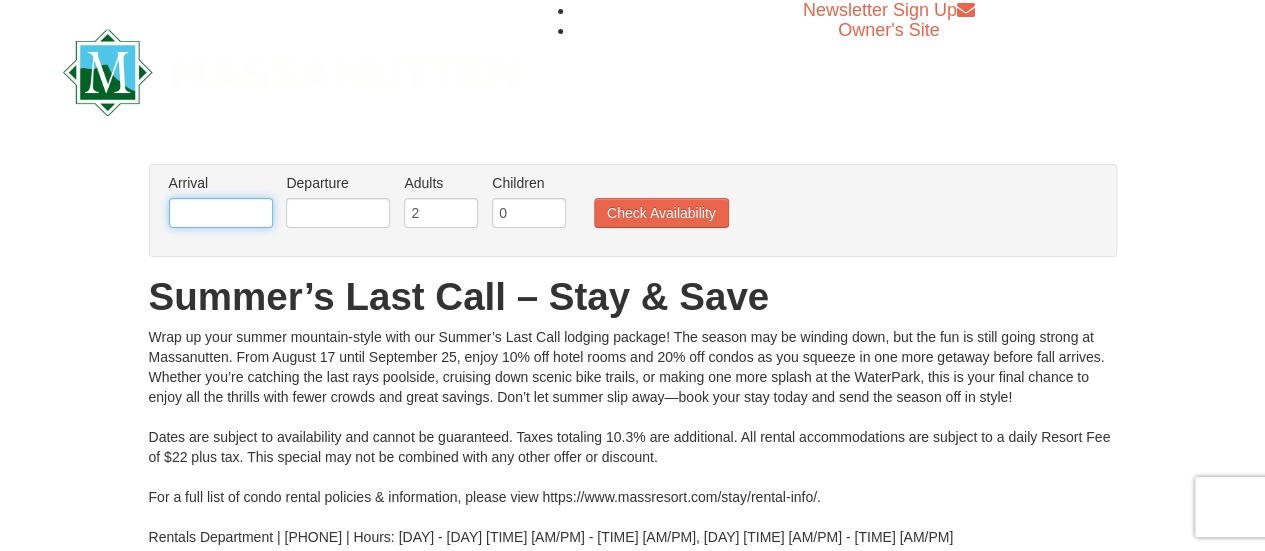 click at bounding box center (221, 213) 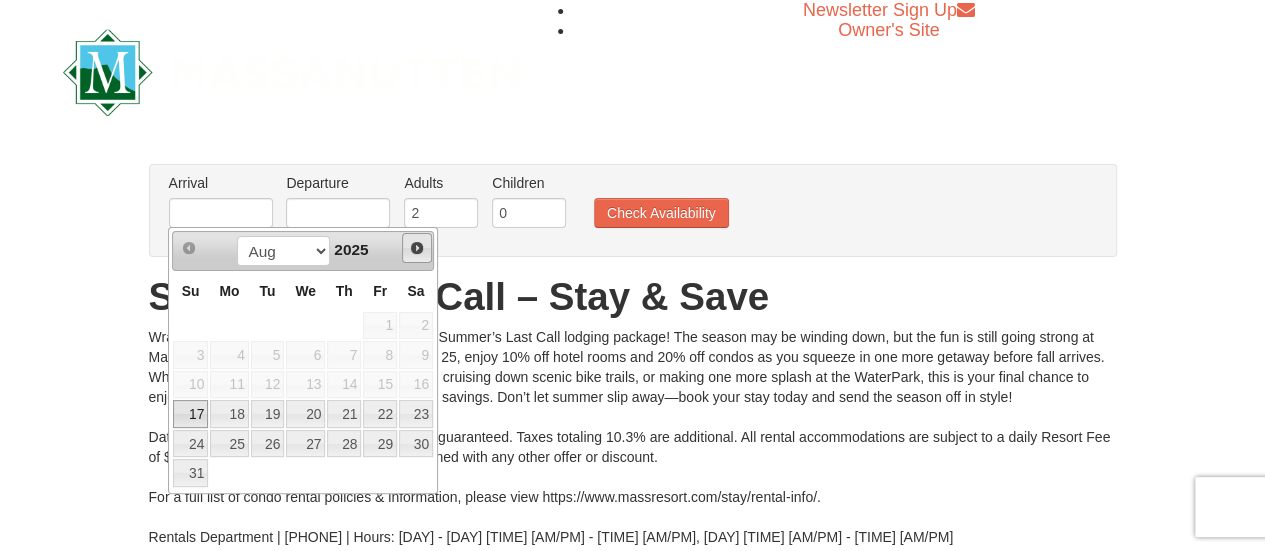 click on "Next" at bounding box center [417, 248] 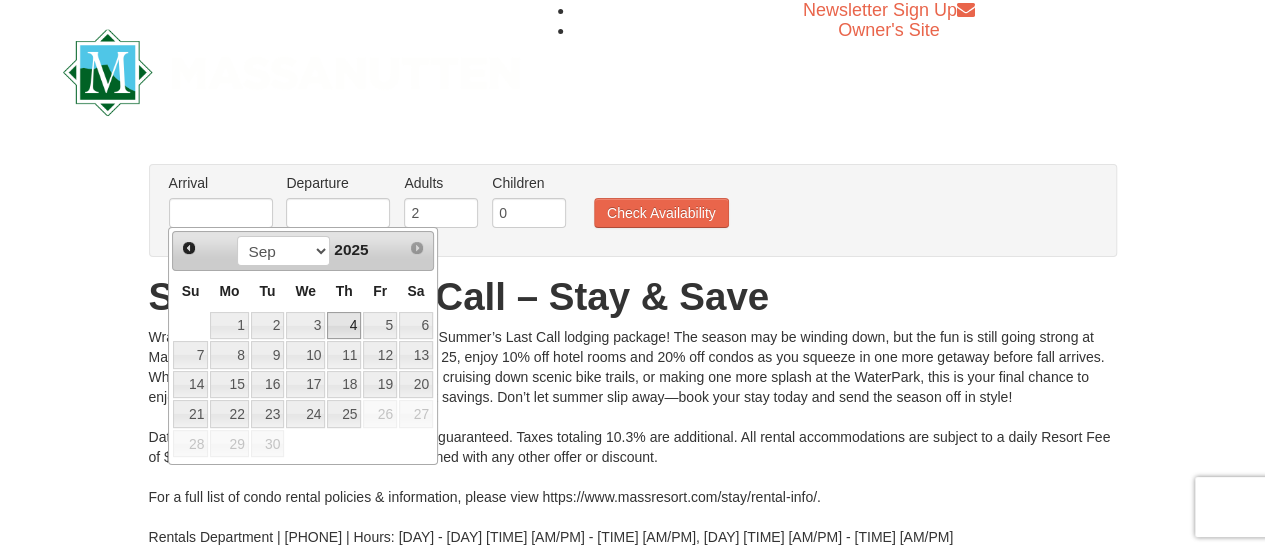 click on "4" at bounding box center [344, 326] 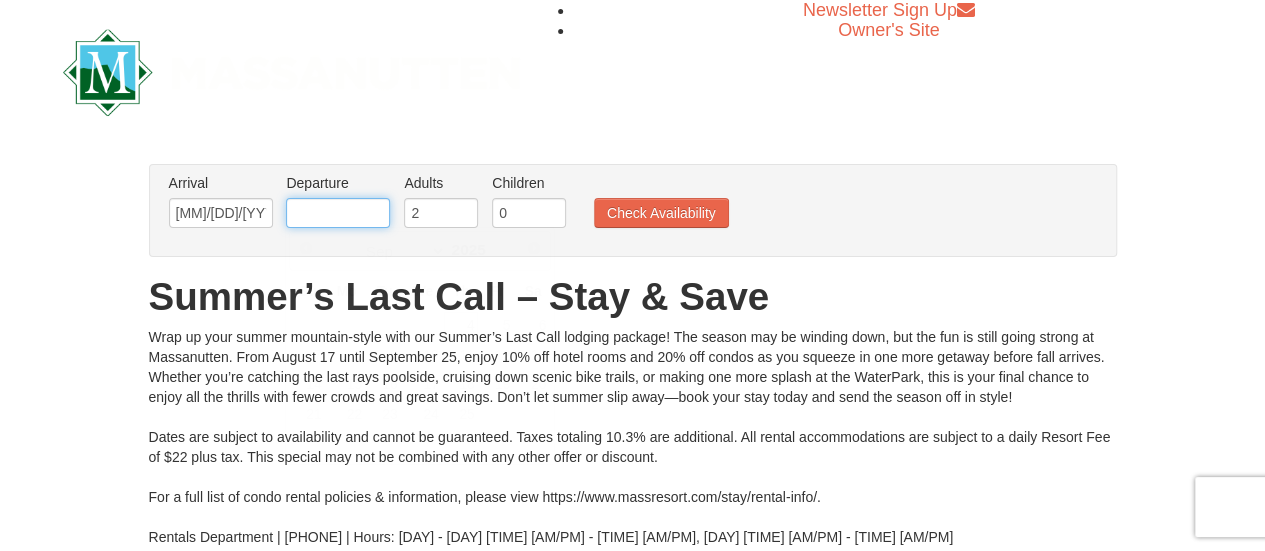 click at bounding box center [338, 213] 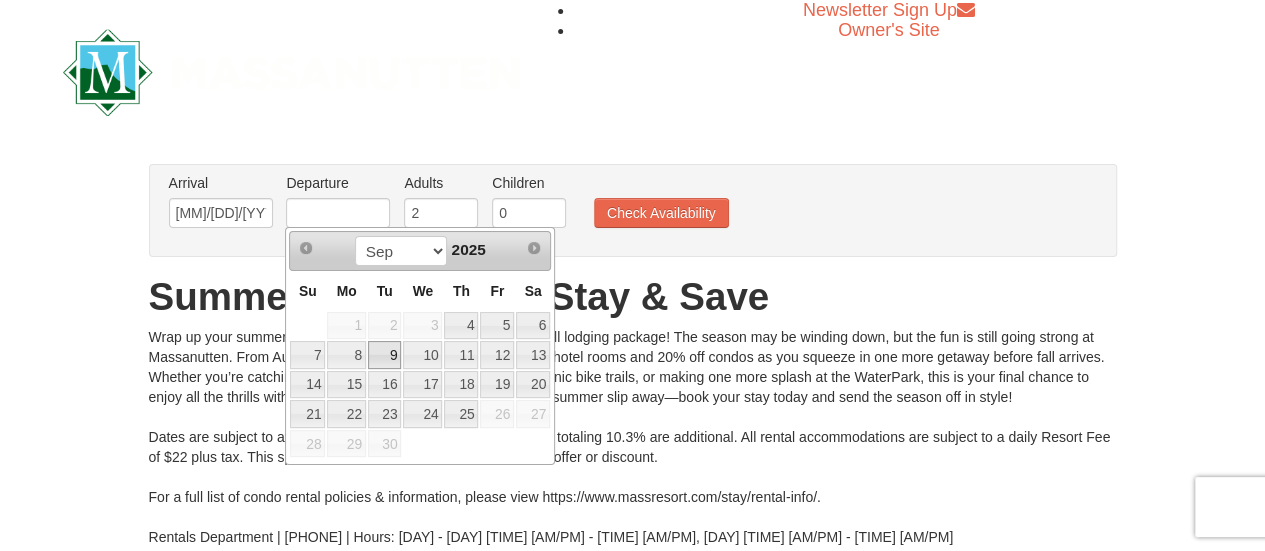 click on "9" at bounding box center (385, 355) 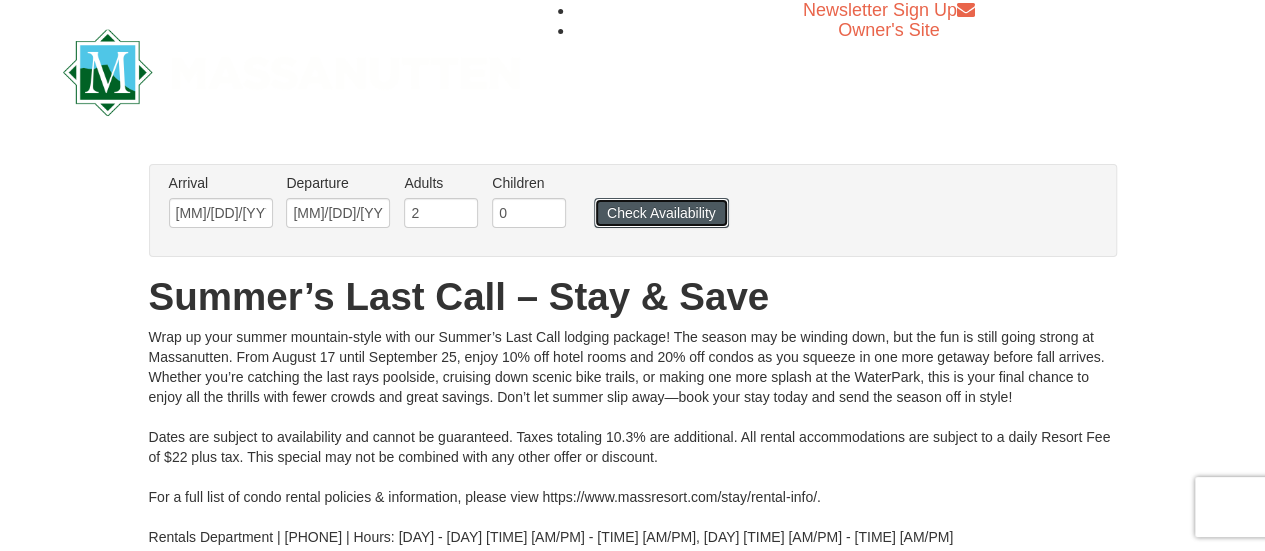 click on "Check Availability" at bounding box center (661, 213) 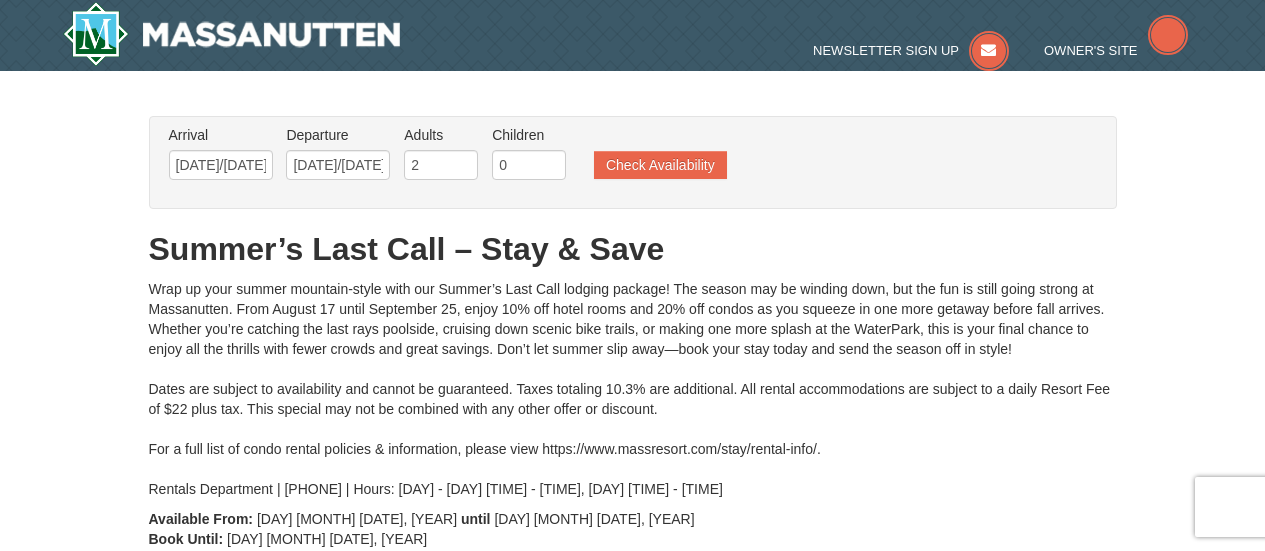 scroll, scrollTop: 0, scrollLeft: 0, axis: both 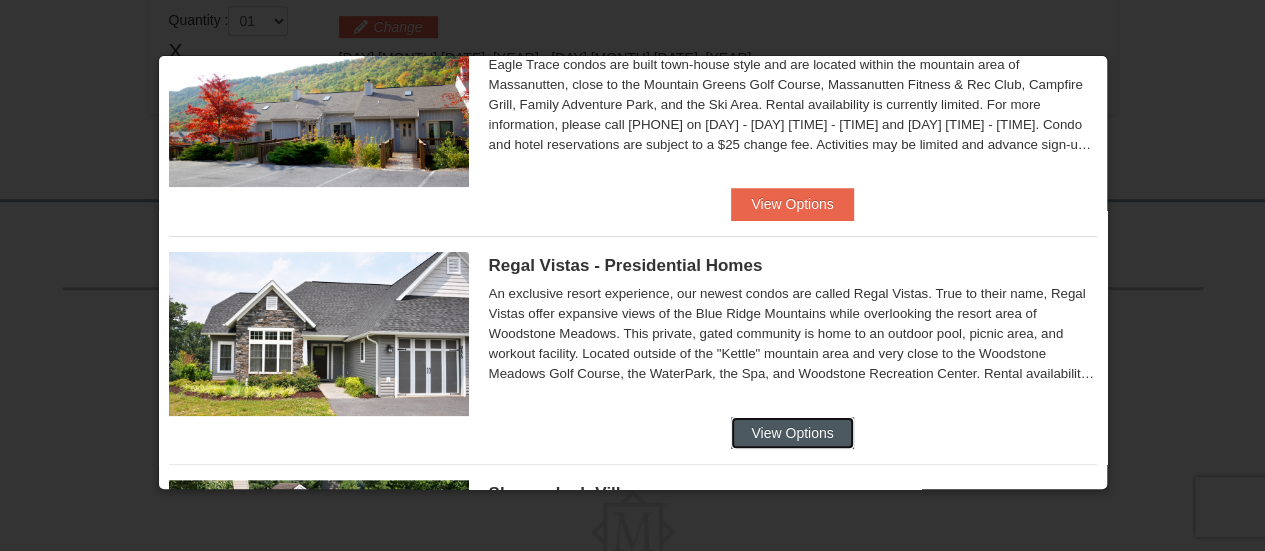 click on "View Options" at bounding box center (792, 433) 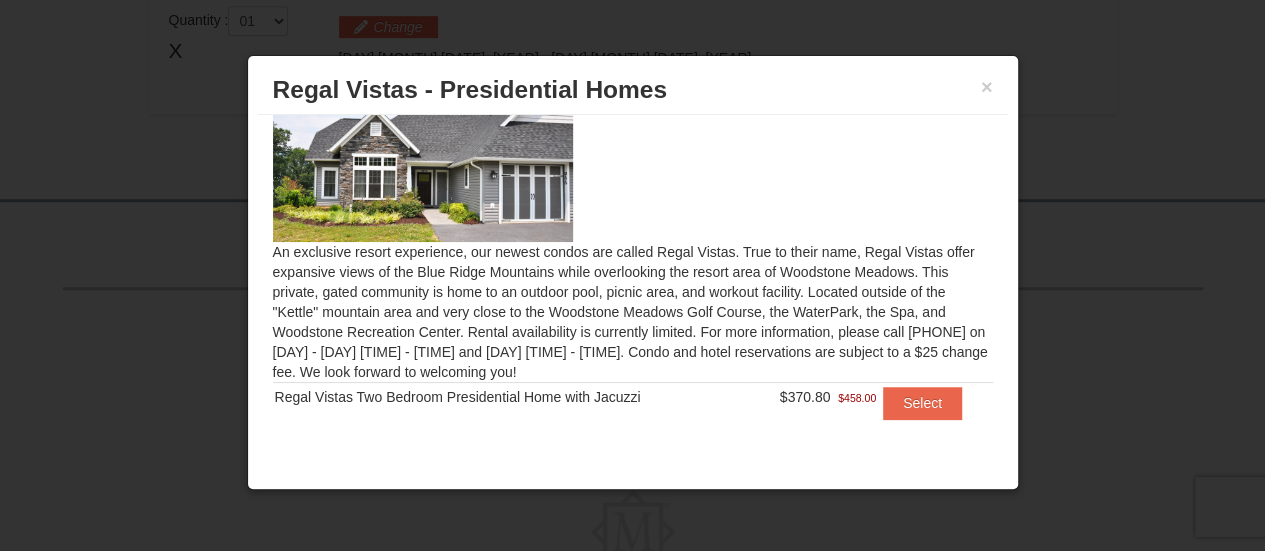 scroll, scrollTop: 55, scrollLeft: 0, axis: vertical 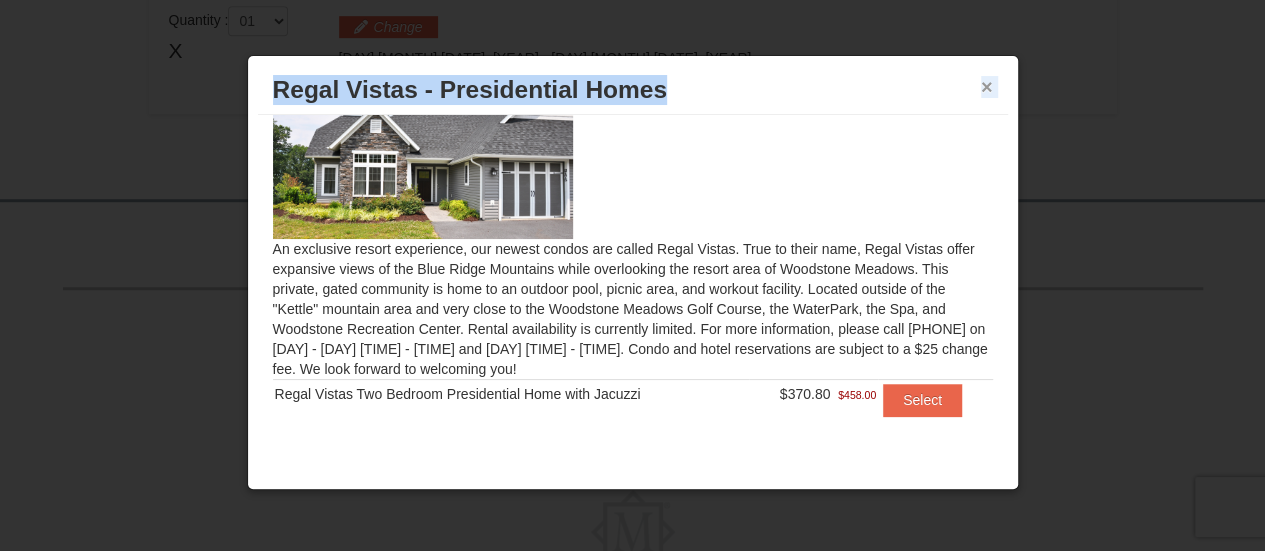 drag, startPoint x: 979, startPoint y: 77, endPoint x: 980, endPoint y: 89, distance: 12.0415945 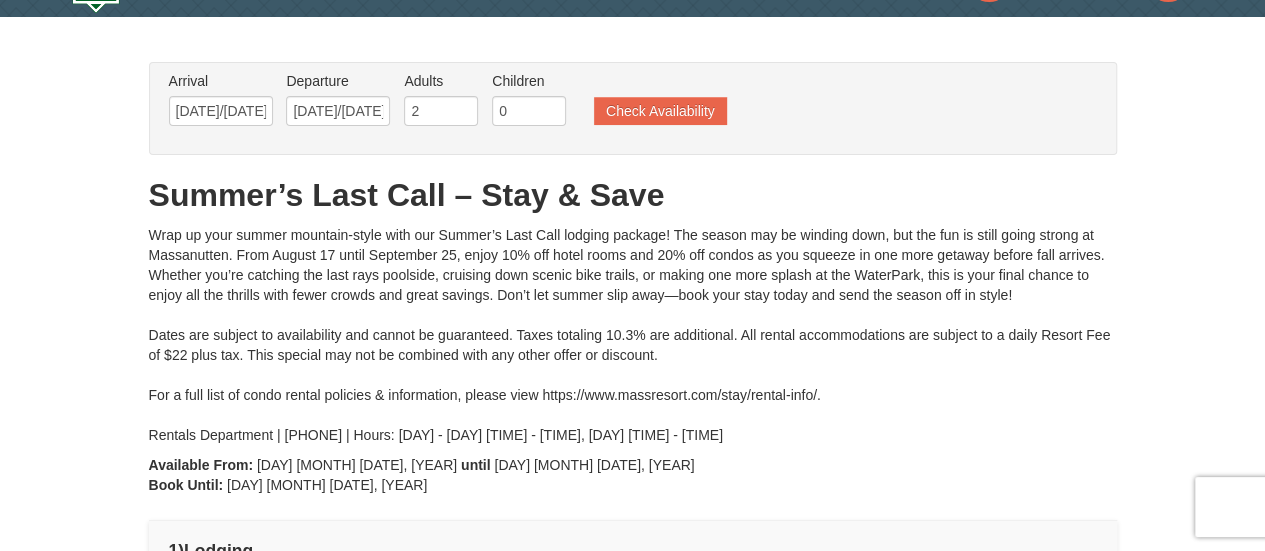 scroll, scrollTop: 50, scrollLeft: 0, axis: vertical 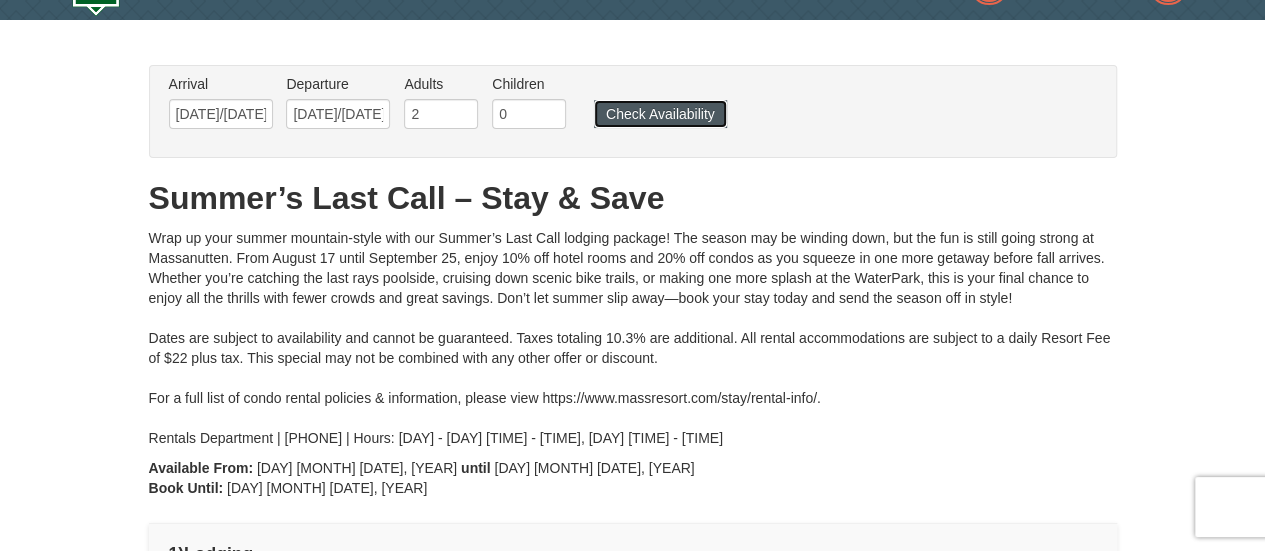 click on "Check Availability" at bounding box center [660, 114] 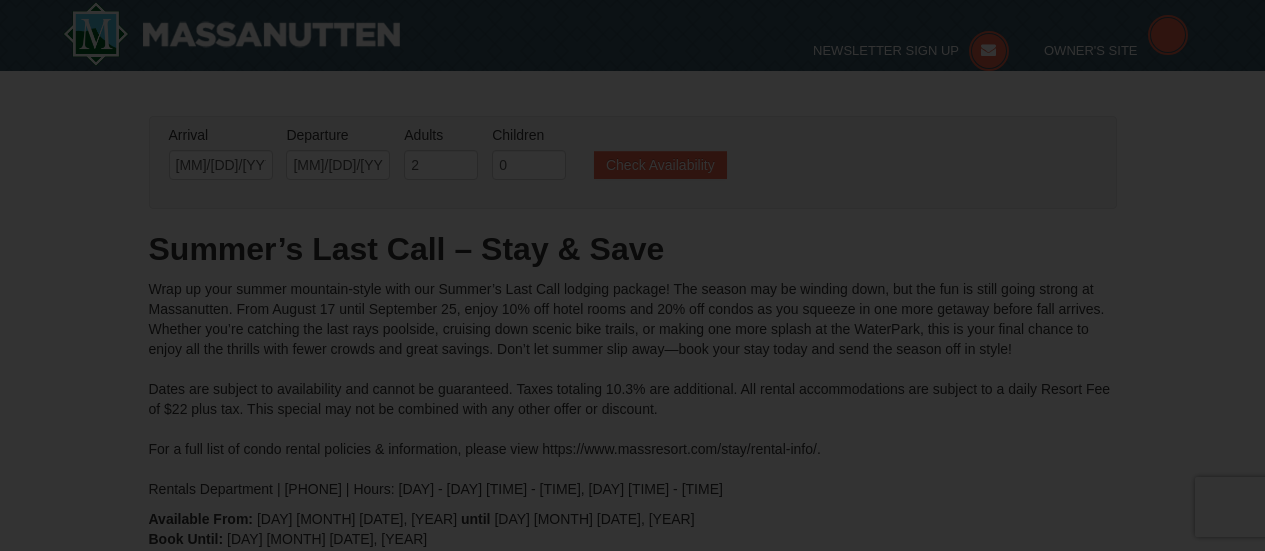 scroll, scrollTop: 170, scrollLeft: 0, axis: vertical 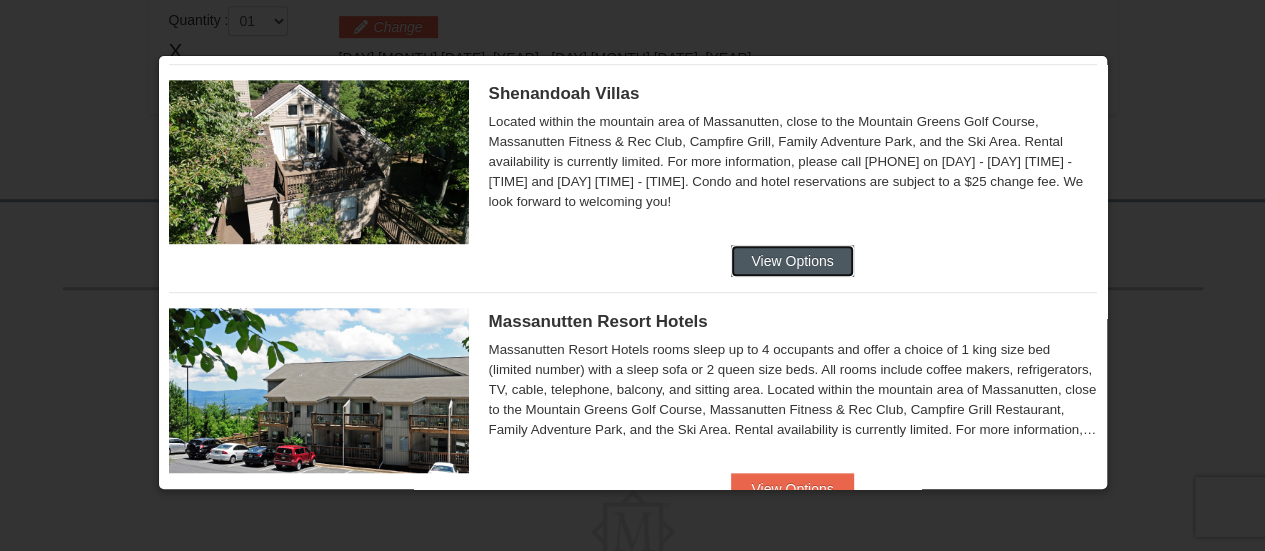 click on "View Options" at bounding box center (792, 261) 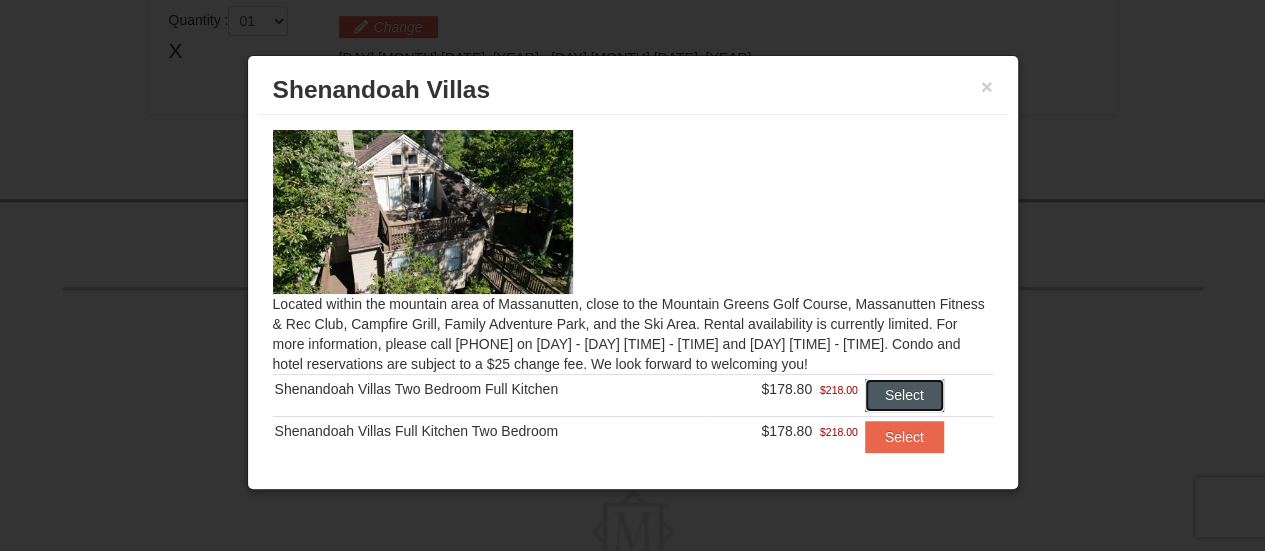 click on "Select" at bounding box center [904, 395] 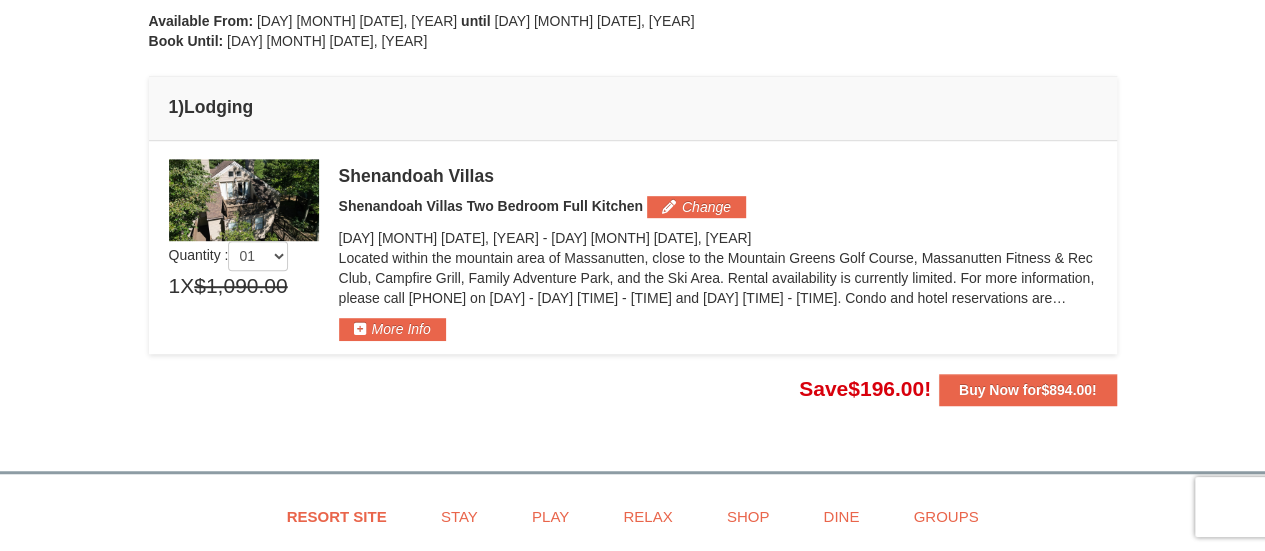 scroll, scrollTop: 500, scrollLeft: 0, axis: vertical 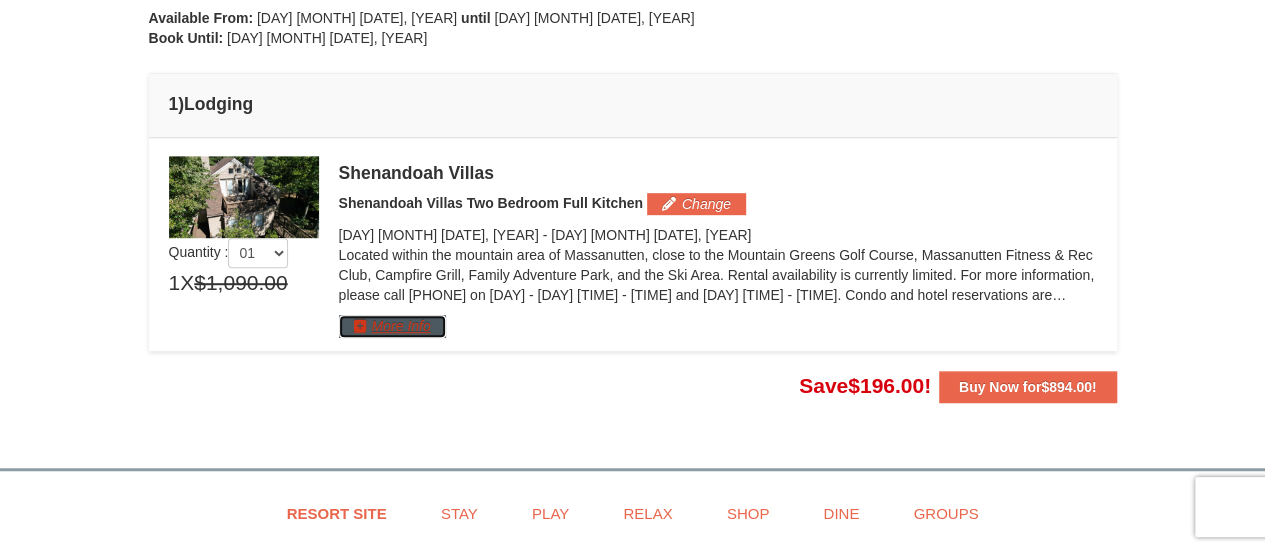 click on "More Info" at bounding box center [392, 326] 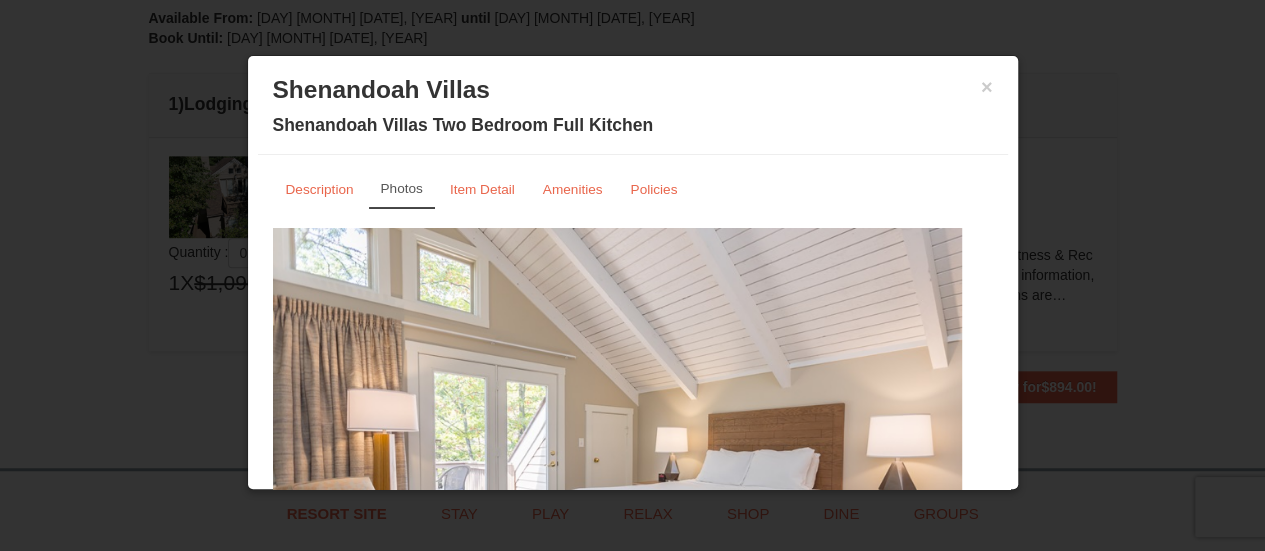 scroll, scrollTop: 35, scrollLeft: 0, axis: vertical 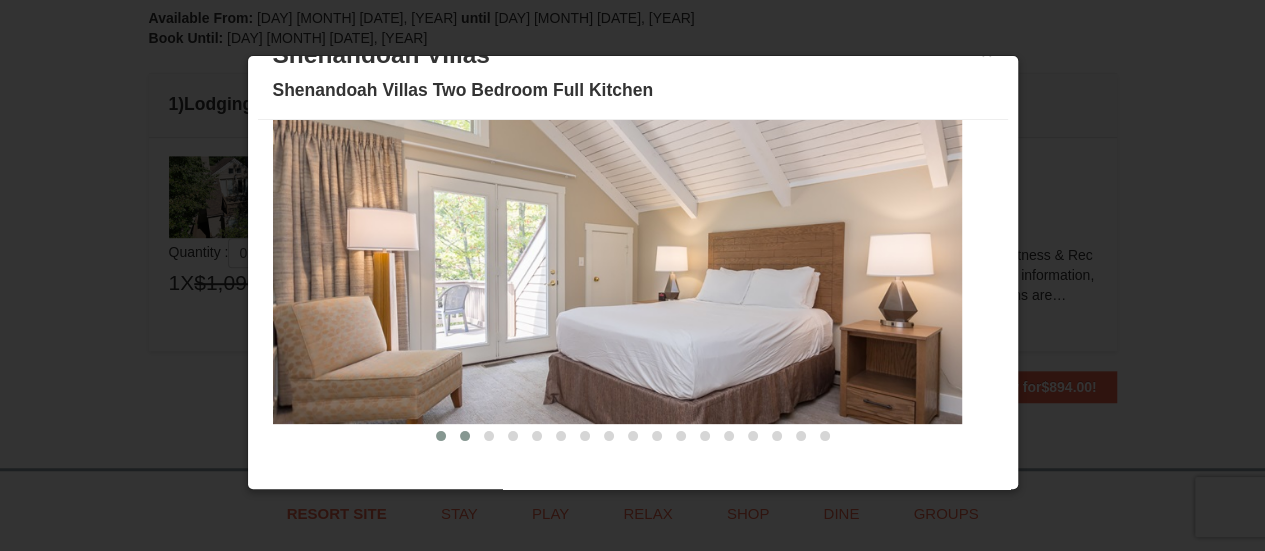 click at bounding box center (465, 436) 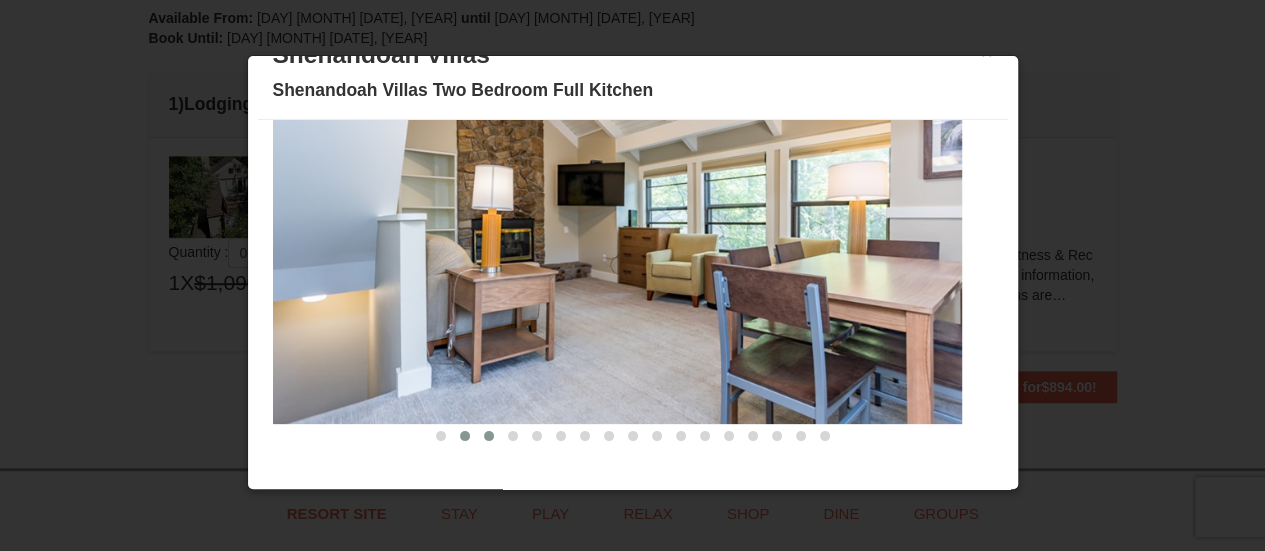 click at bounding box center (489, 436) 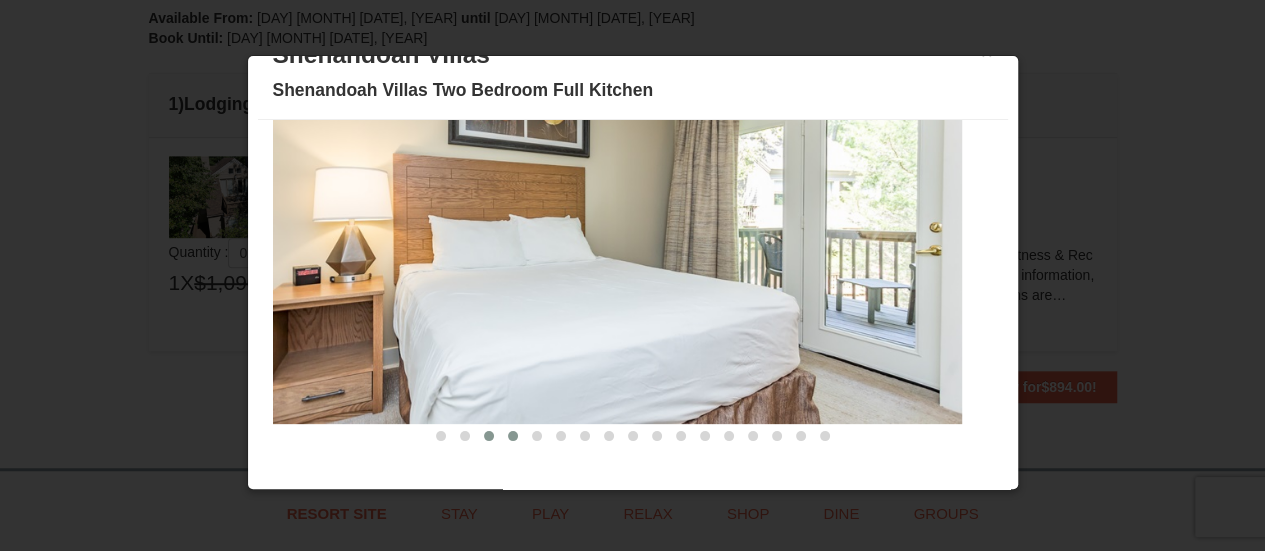 click at bounding box center [513, 436] 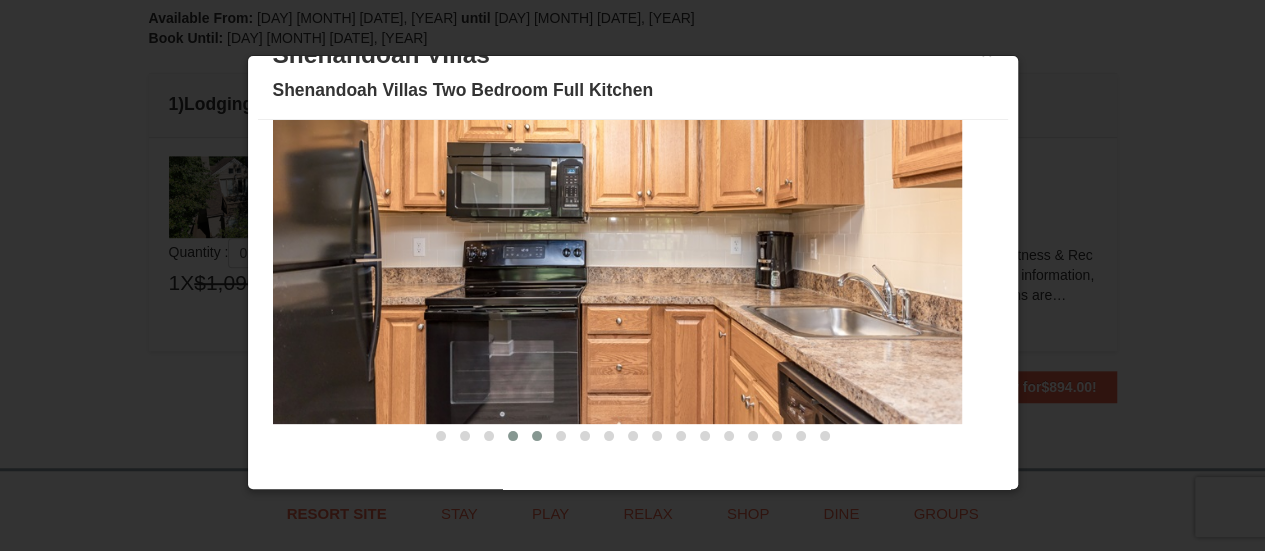 click at bounding box center [537, 436] 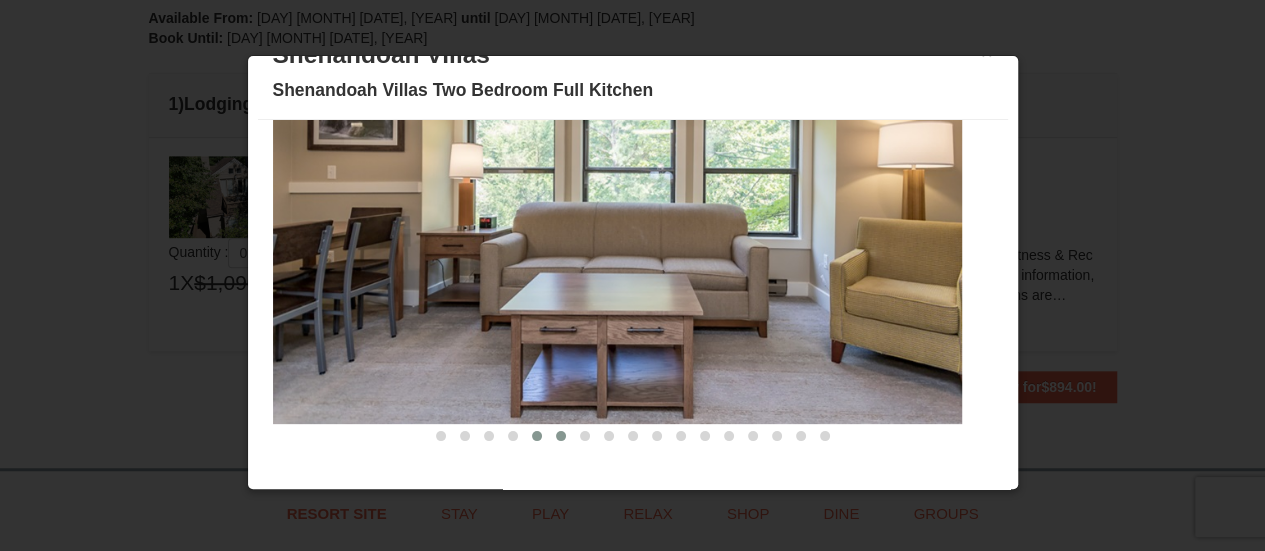 click at bounding box center [561, 436] 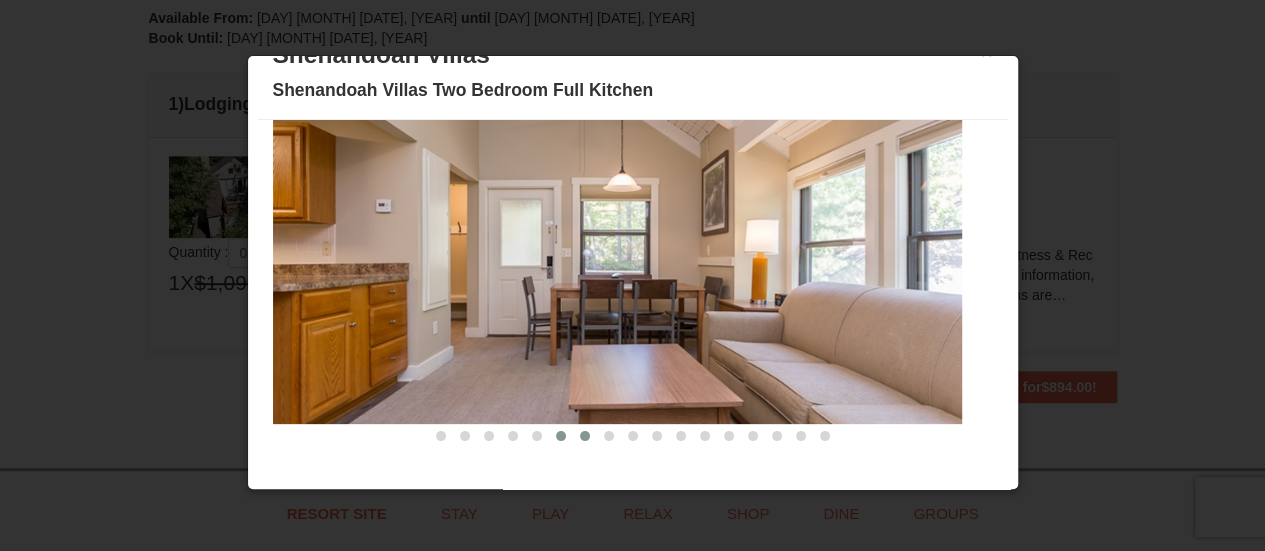 click at bounding box center [585, 436] 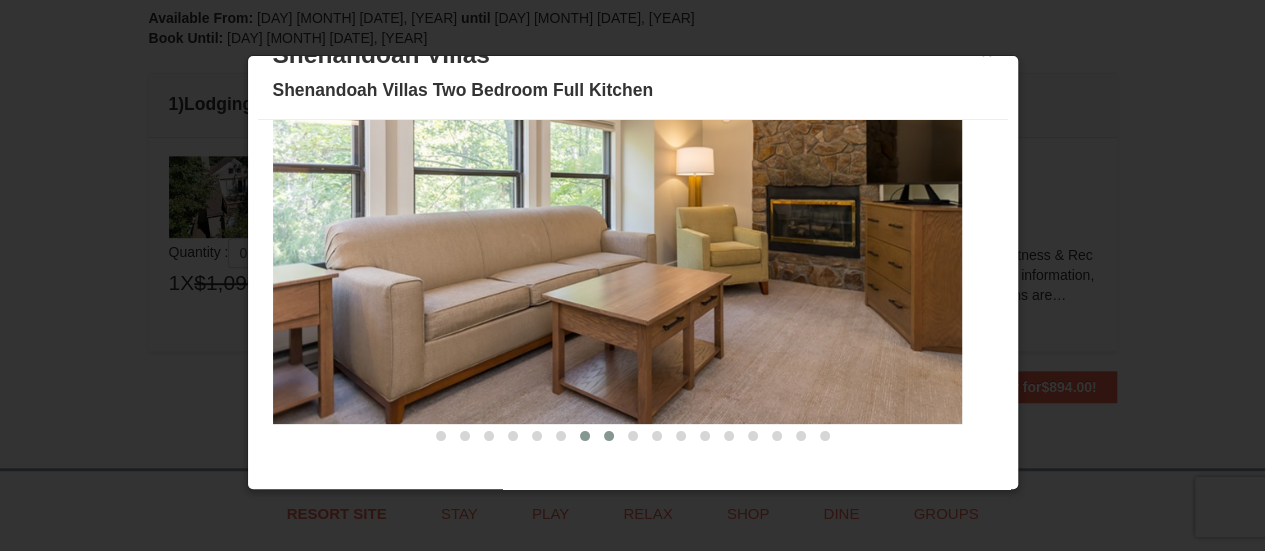 click at bounding box center (609, 436) 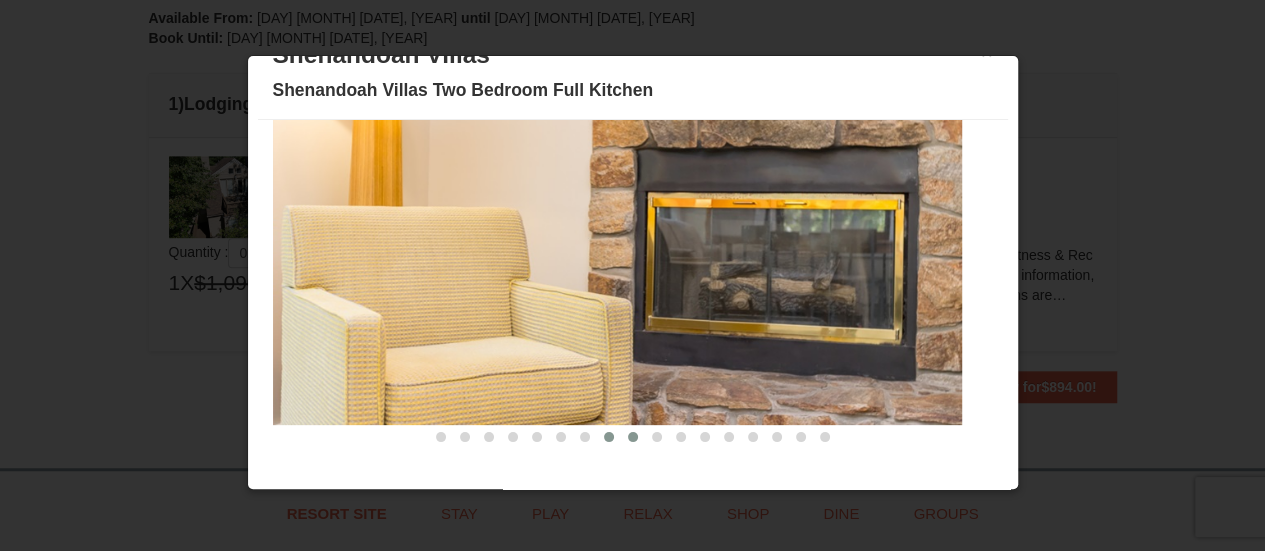 click at bounding box center (633, 437) 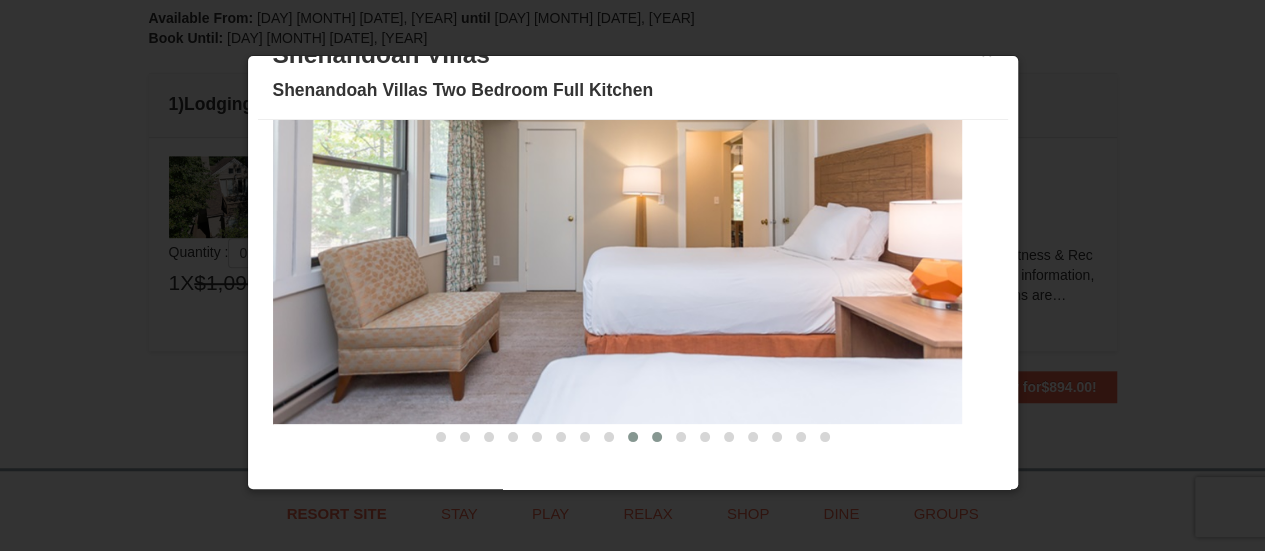 click at bounding box center (657, 437) 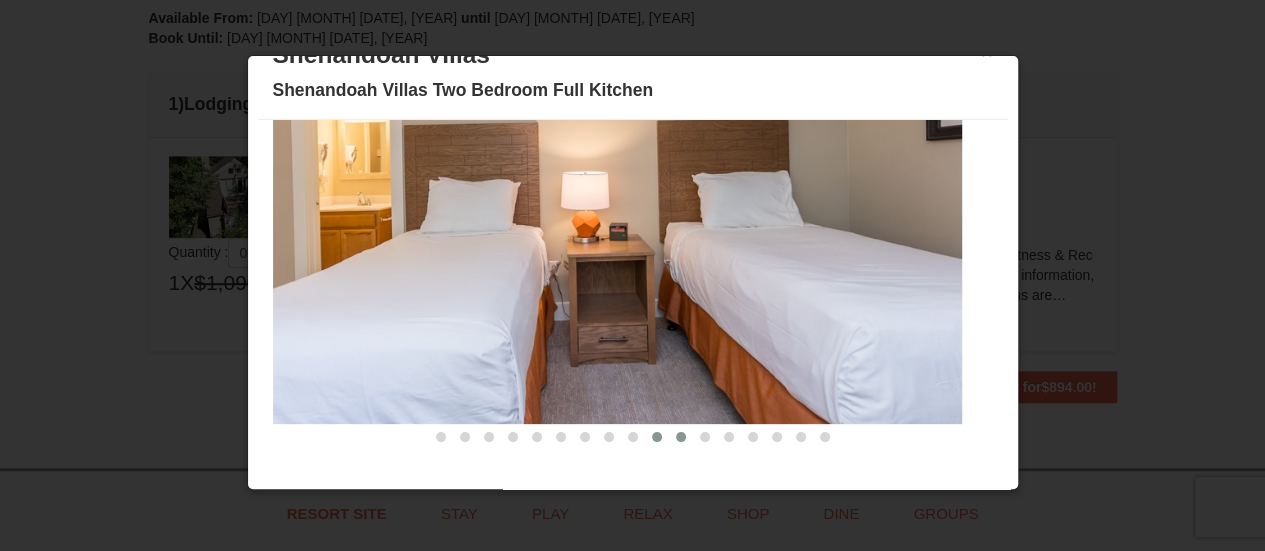 click at bounding box center (681, 437) 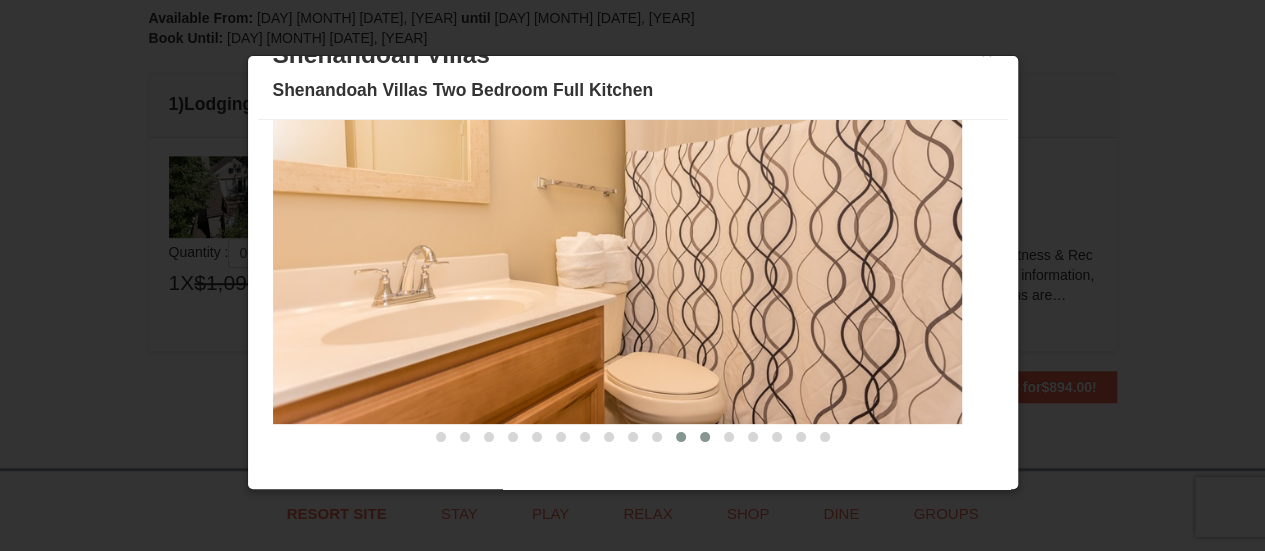 click at bounding box center (705, 437) 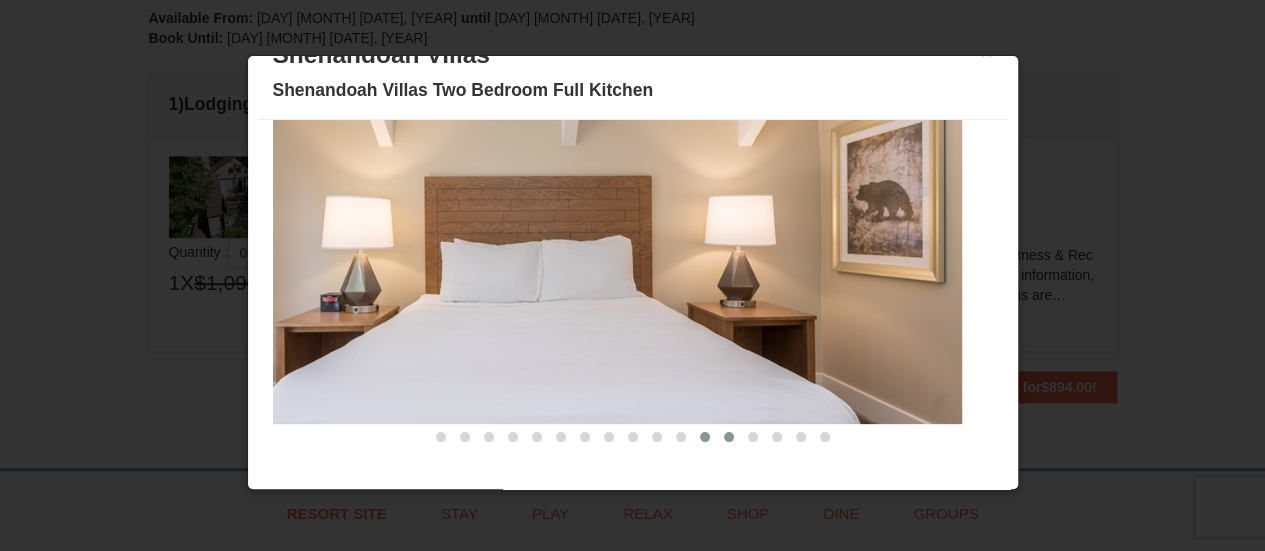 click at bounding box center [729, 437] 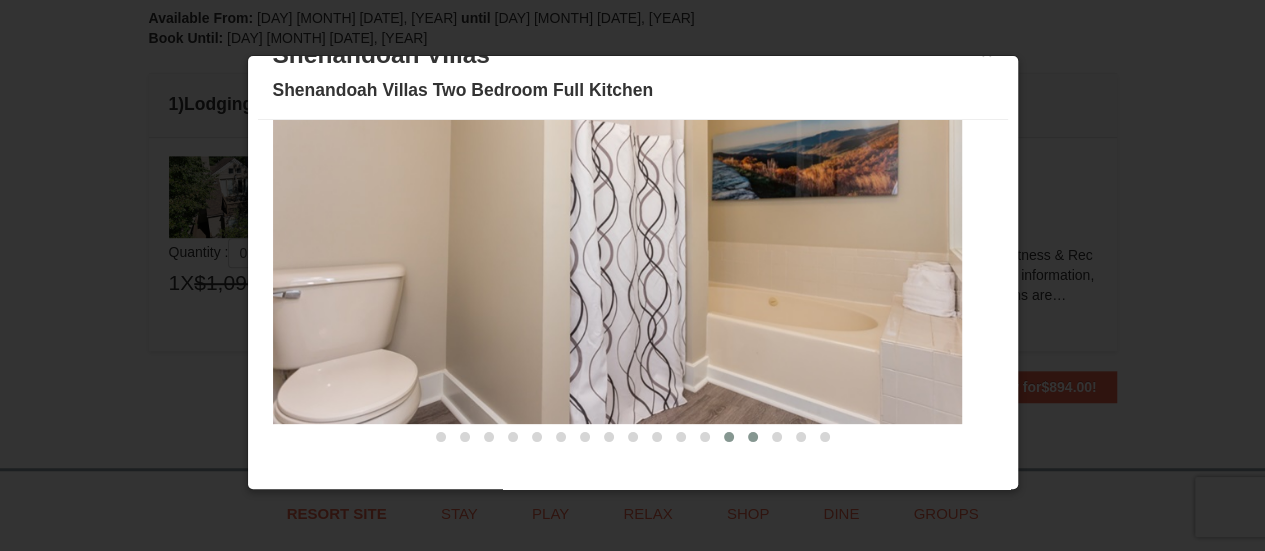 click at bounding box center (753, 437) 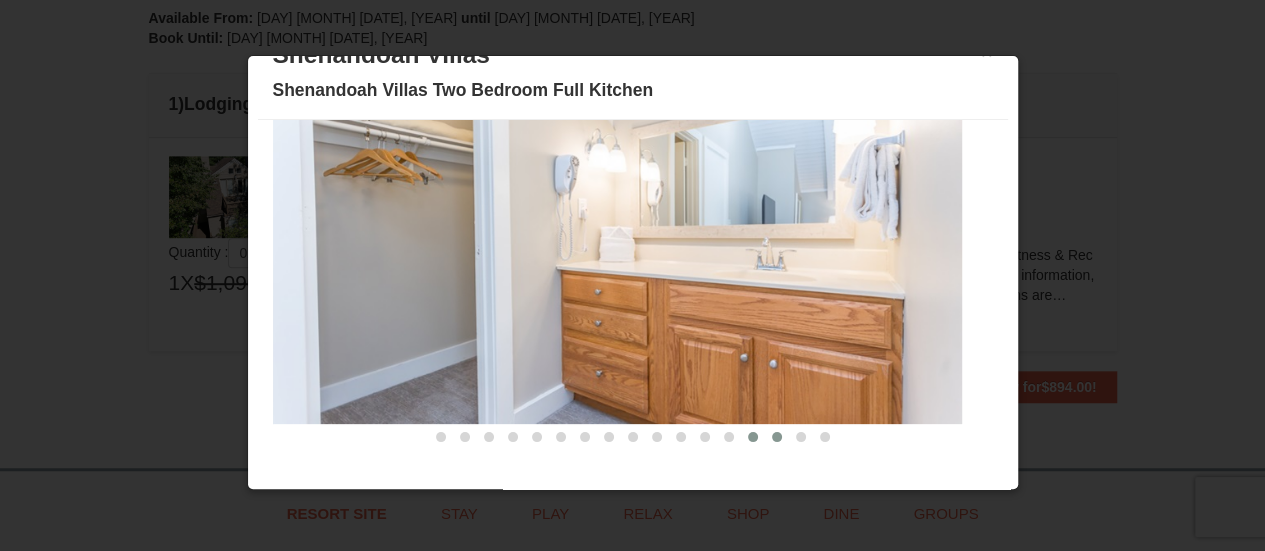 click at bounding box center [777, 437] 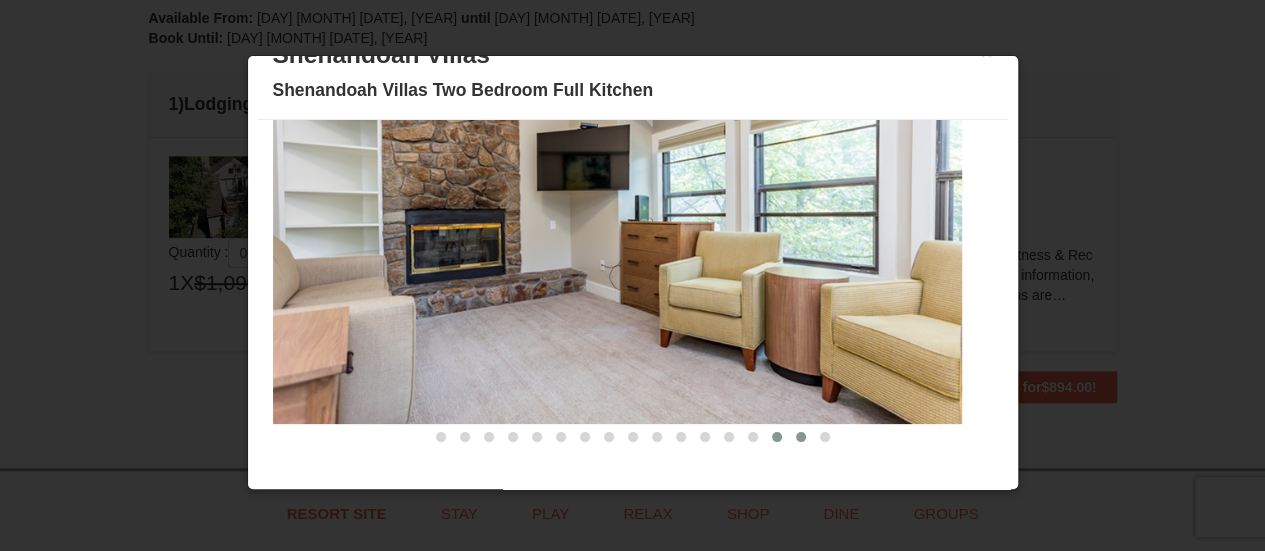 click at bounding box center [801, 437] 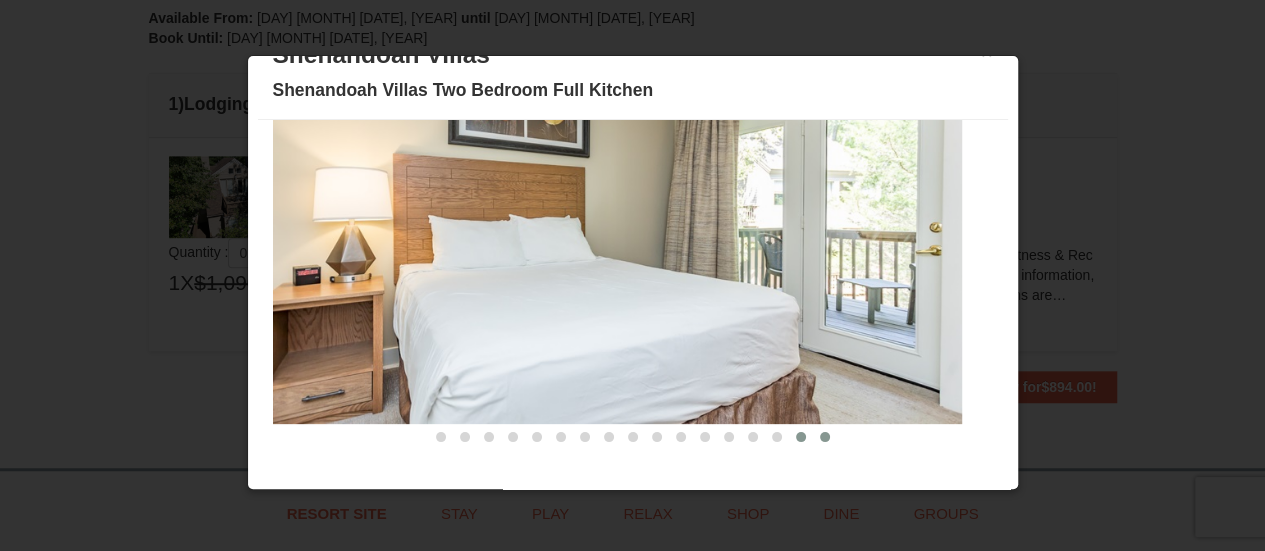 click at bounding box center (825, 437) 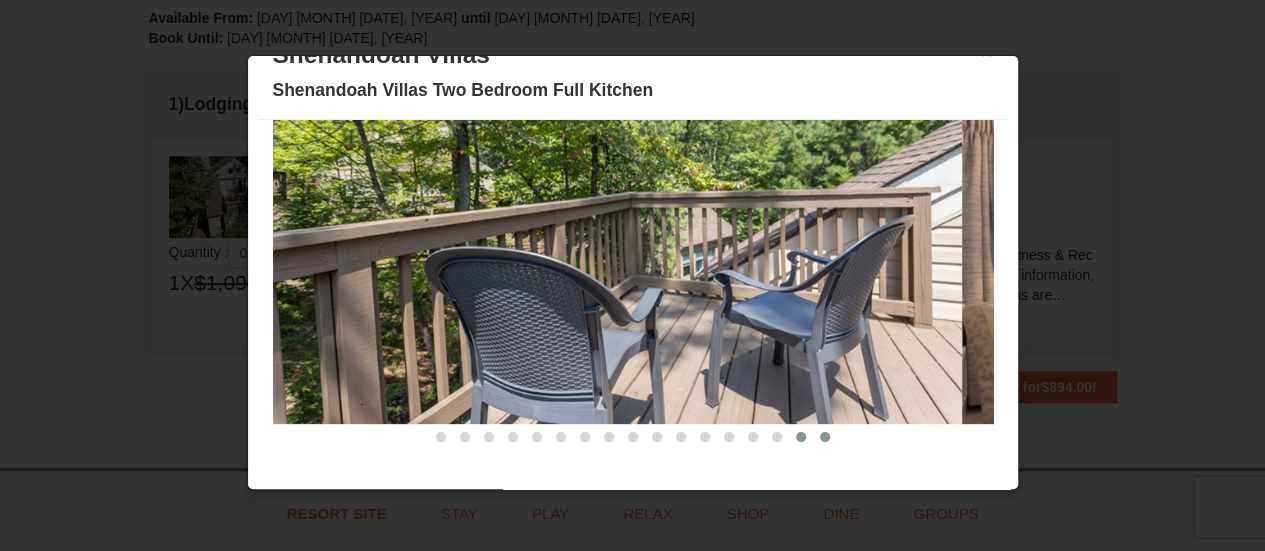click at bounding box center [801, 437] 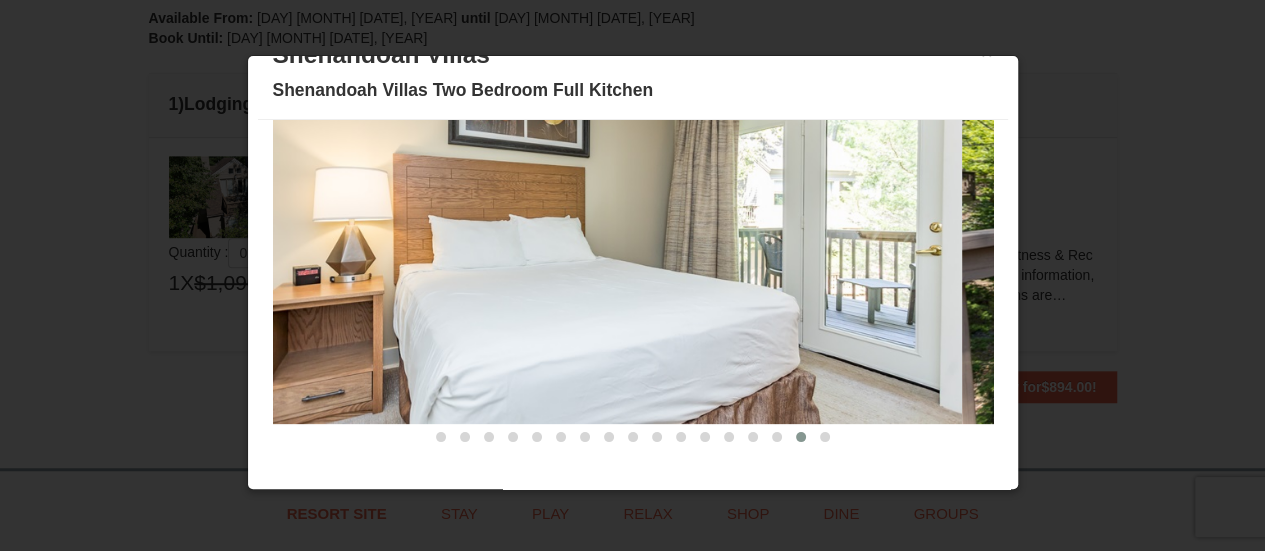 click at bounding box center (617, 235) 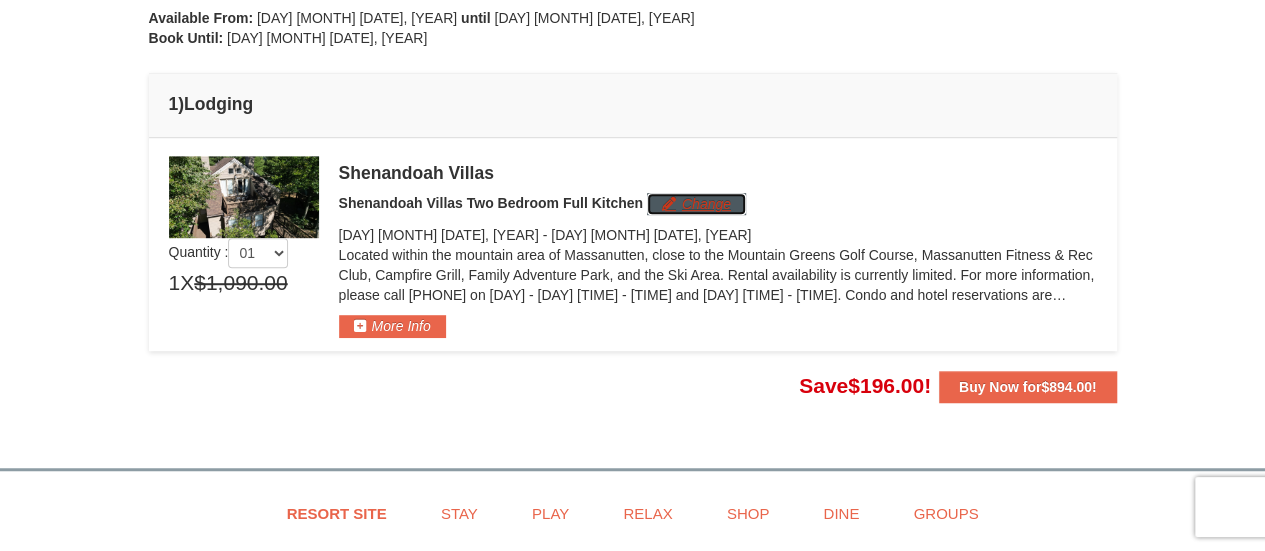 click on "Change" at bounding box center [696, 204] 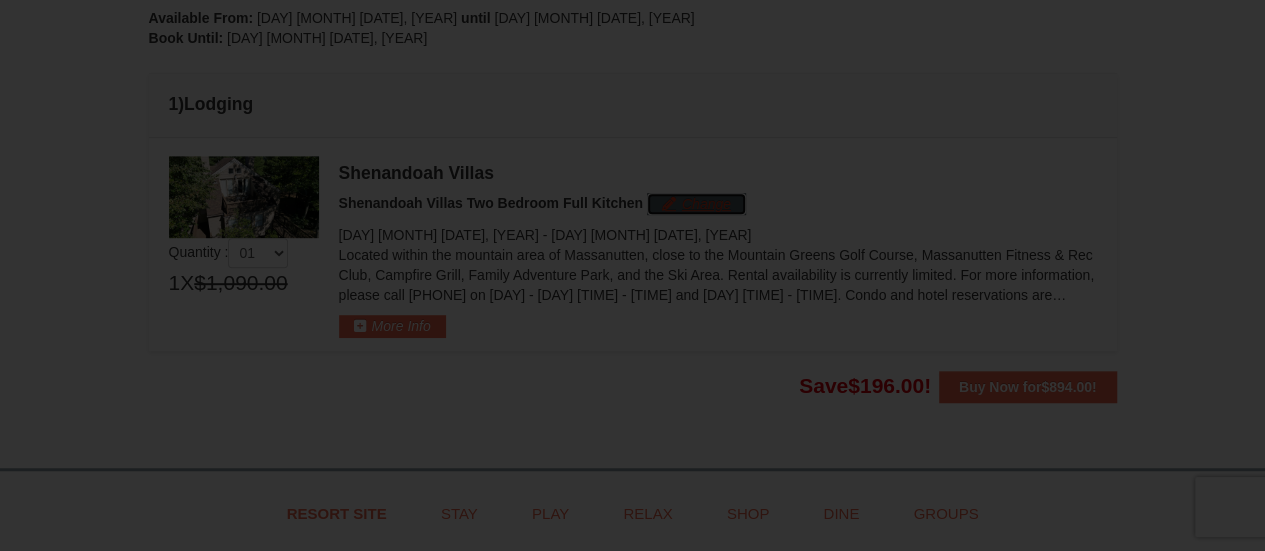 scroll, scrollTop: 530, scrollLeft: 0, axis: vertical 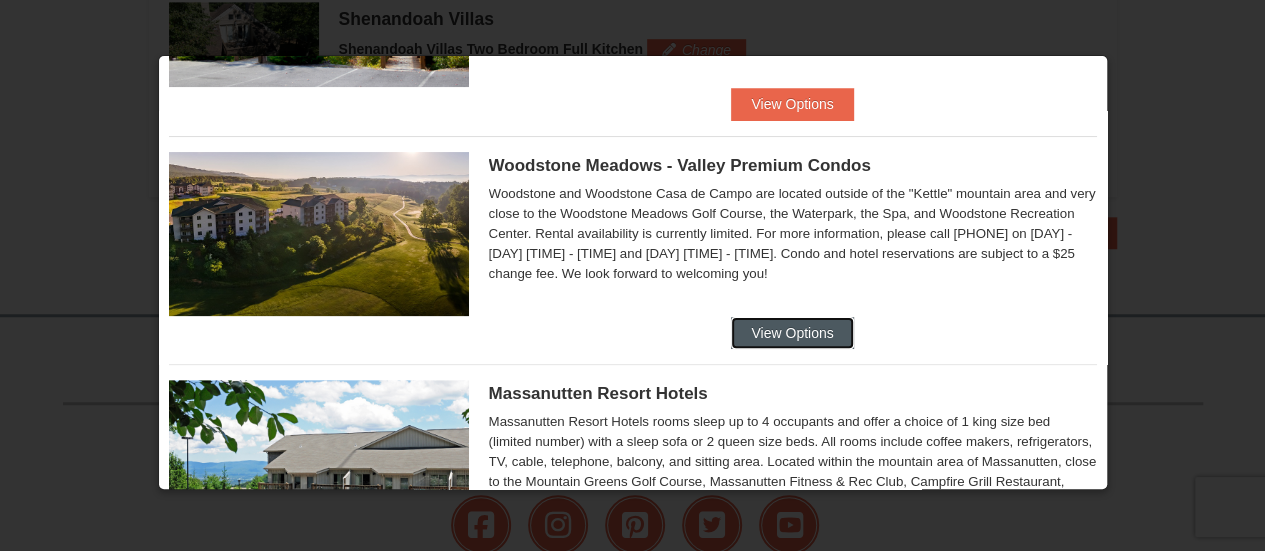 click on "View Options" at bounding box center (792, 333) 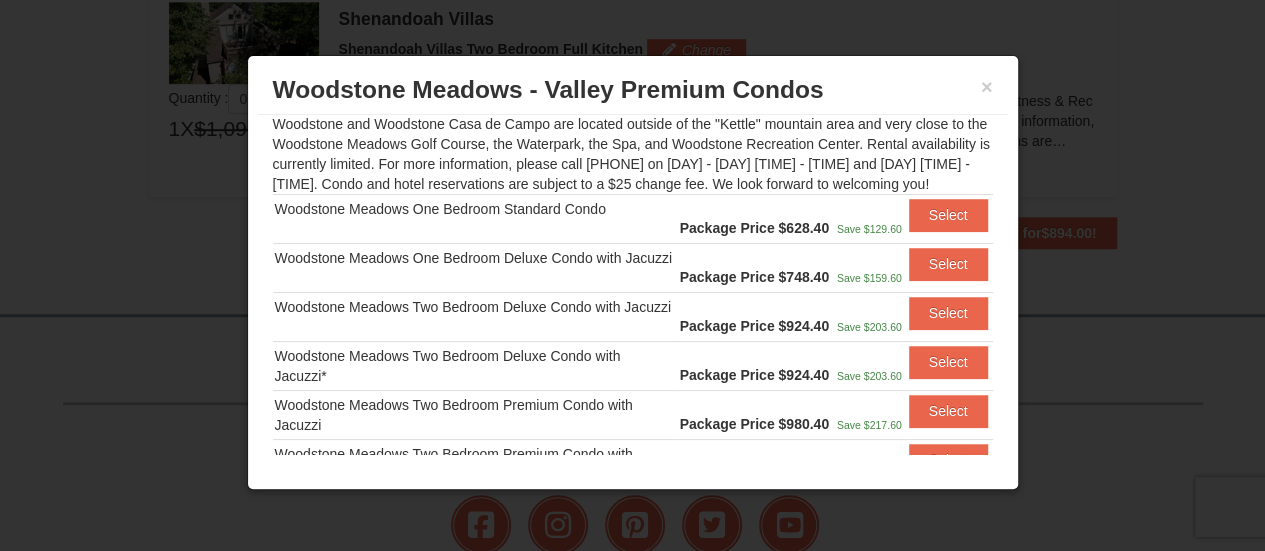 scroll, scrollTop: 200, scrollLeft: 0, axis: vertical 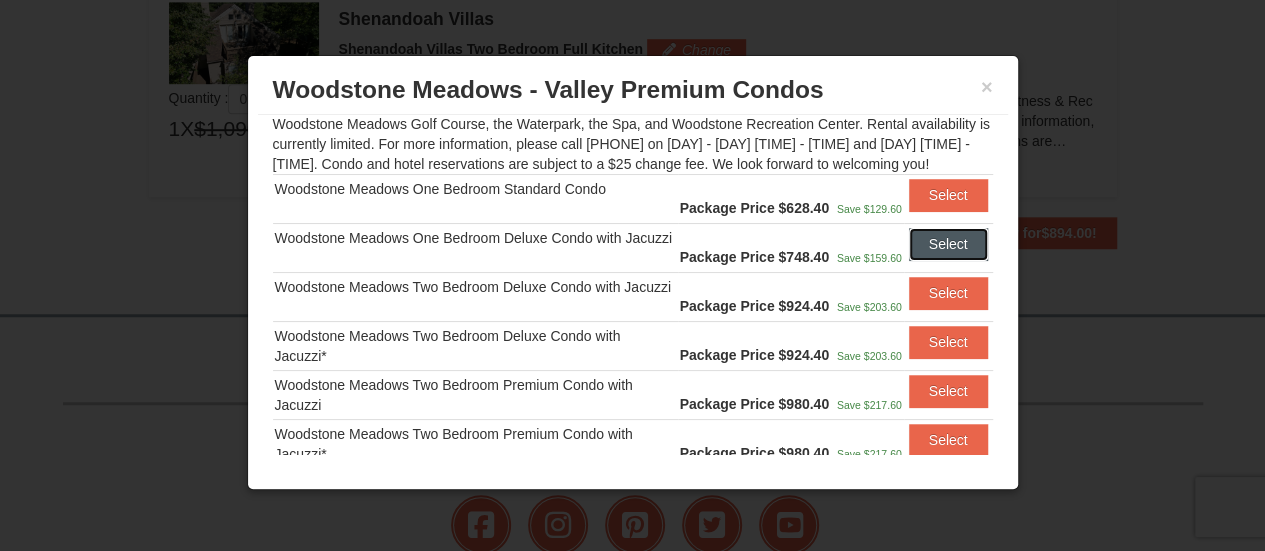 click on "Select" at bounding box center (948, 244) 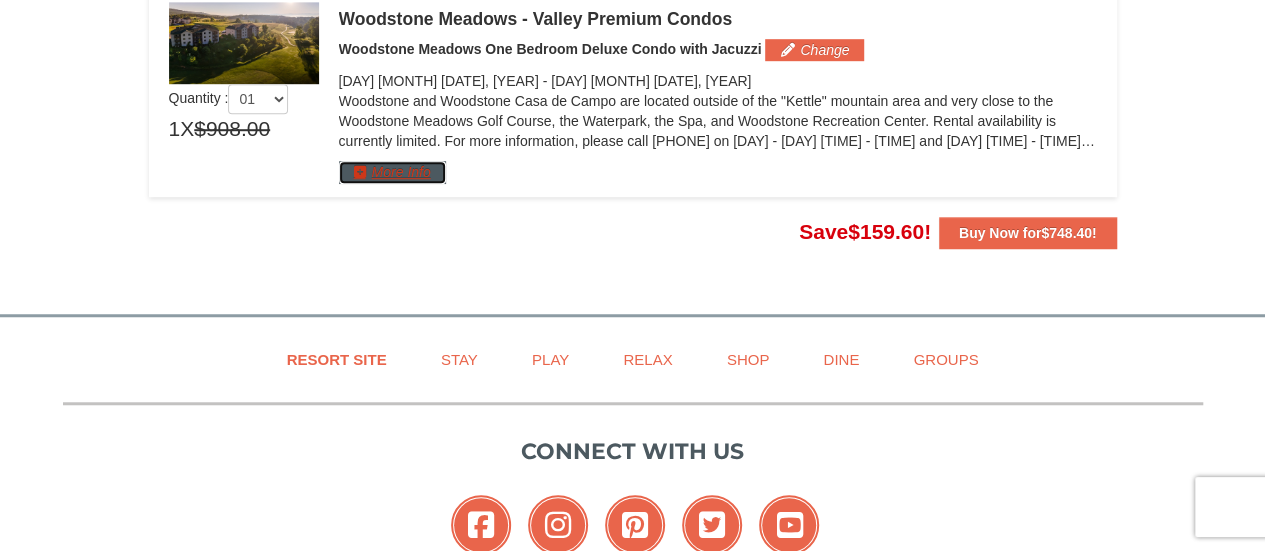 click on "More Info" at bounding box center (392, 172) 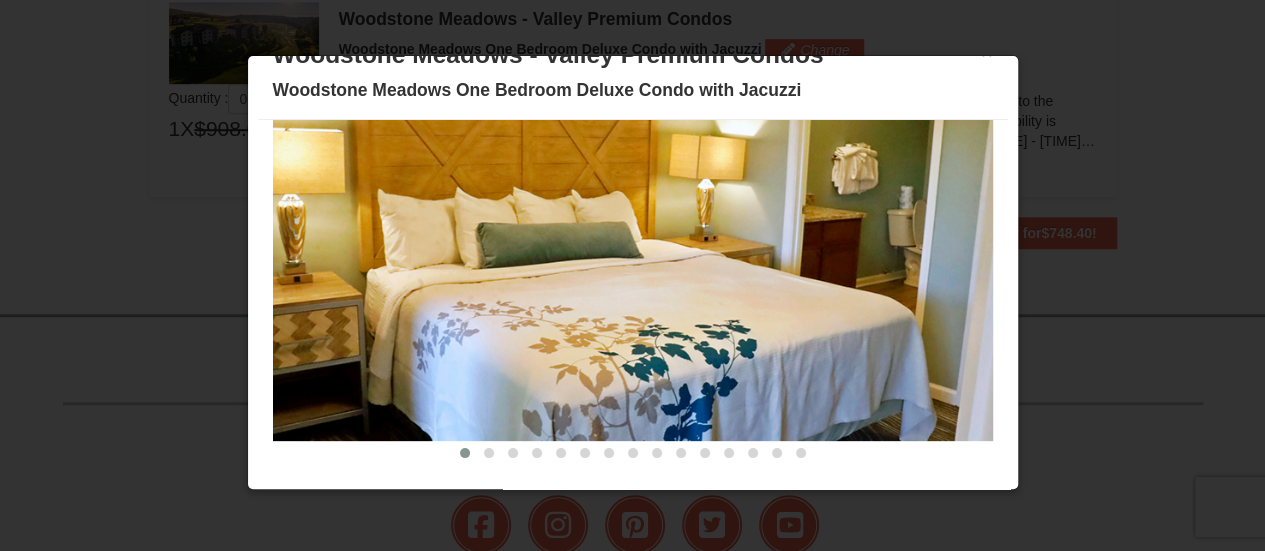 scroll, scrollTop: 0, scrollLeft: 0, axis: both 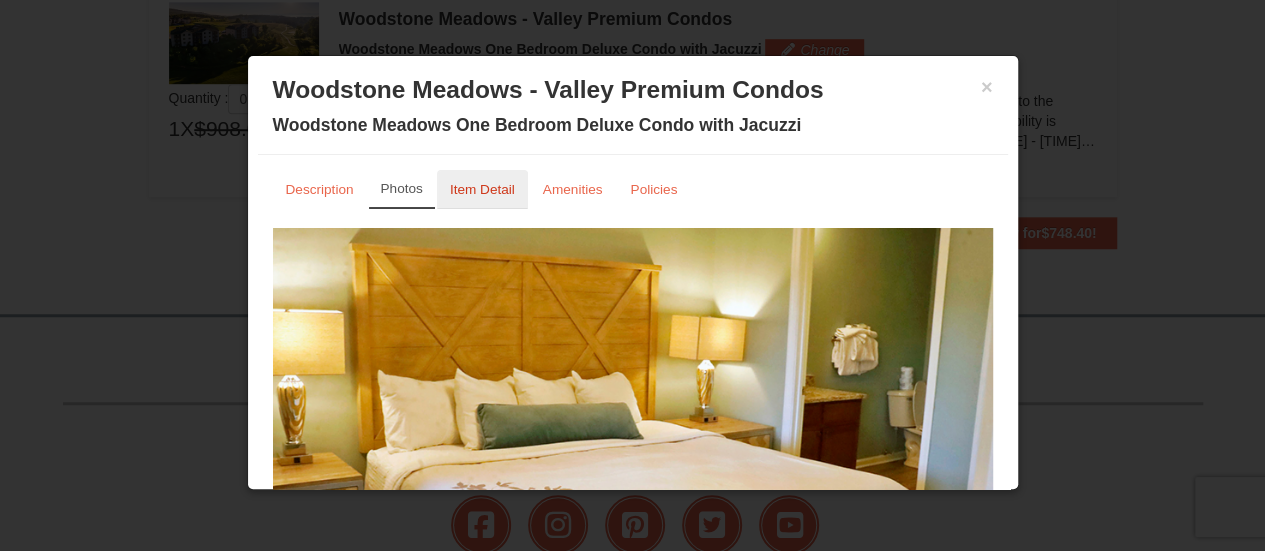 click on "Item Detail" at bounding box center (482, 189) 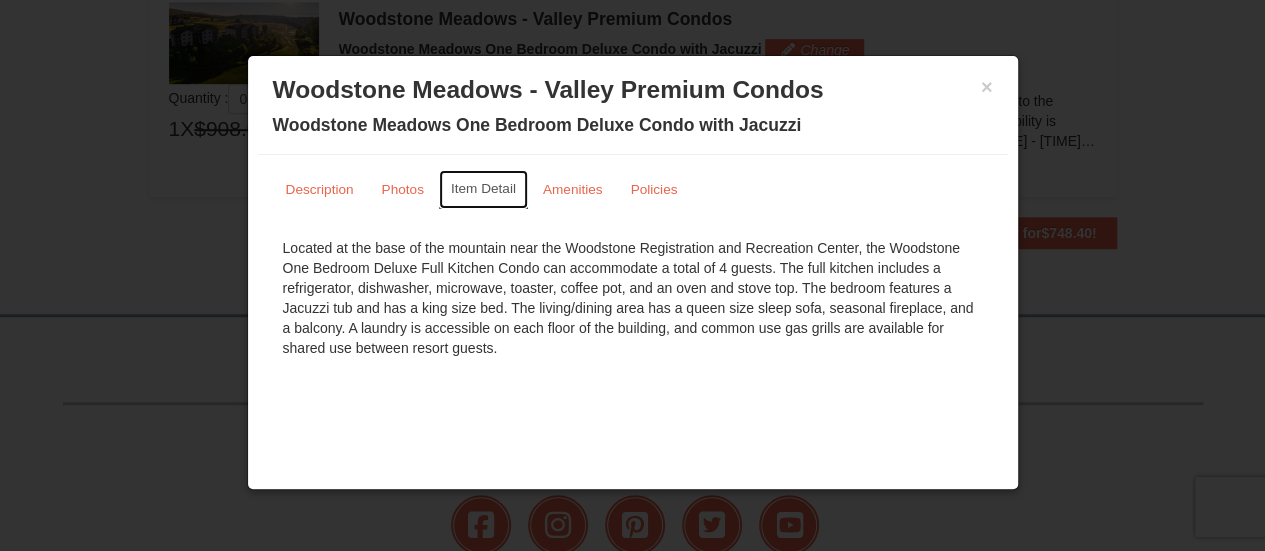 scroll, scrollTop: 754, scrollLeft: 0, axis: vertical 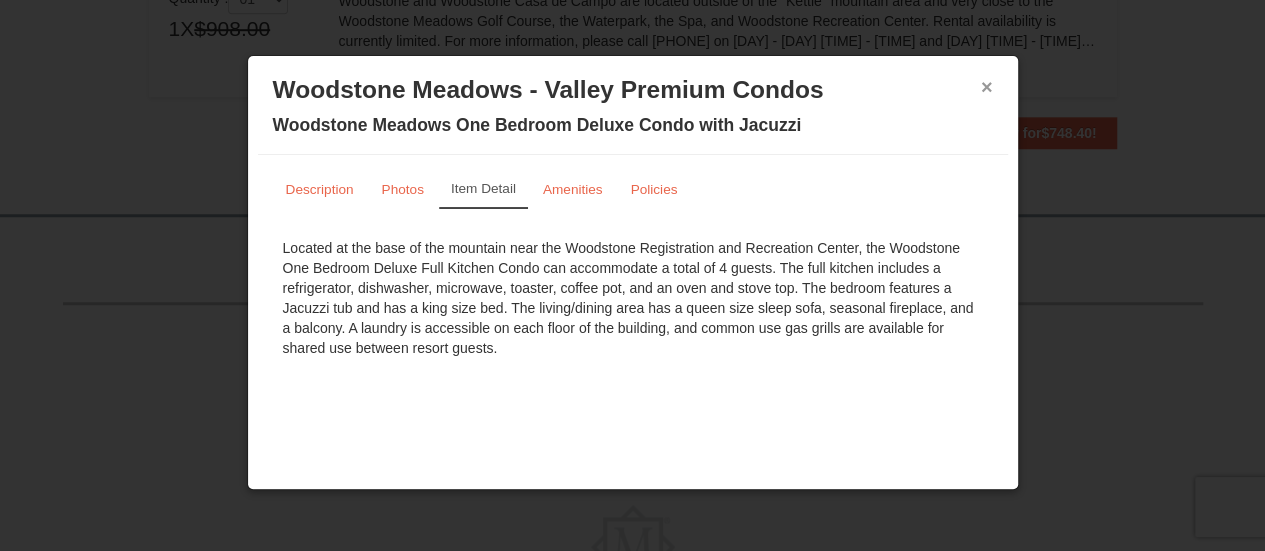 click on "×" at bounding box center [987, 87] 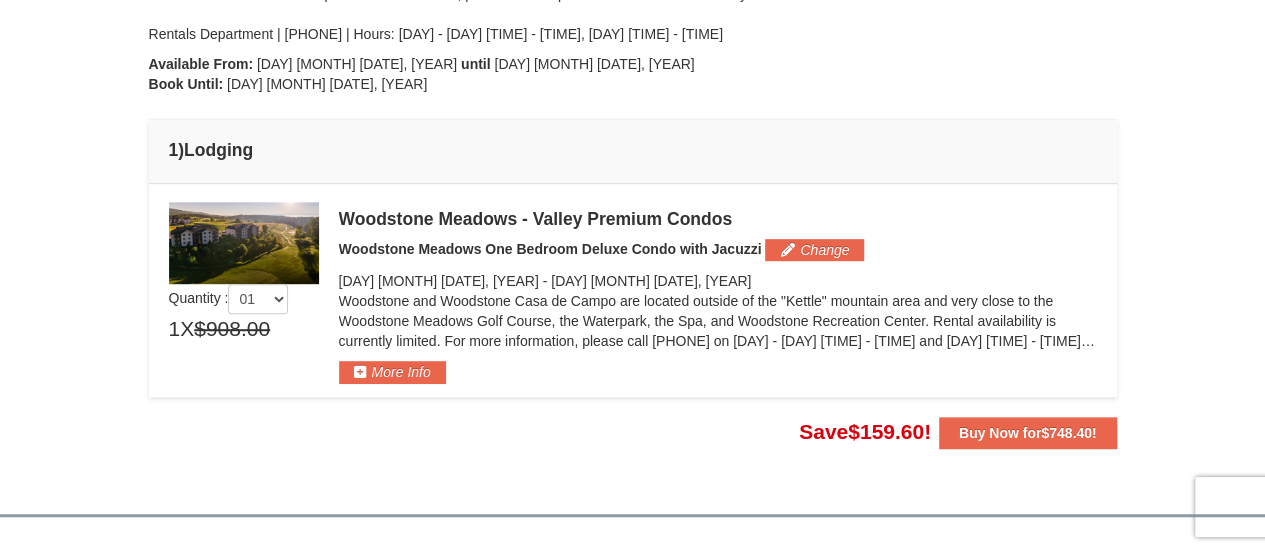 scroll, scrollTop: 454, scrollLeft: 0, axis: vertical 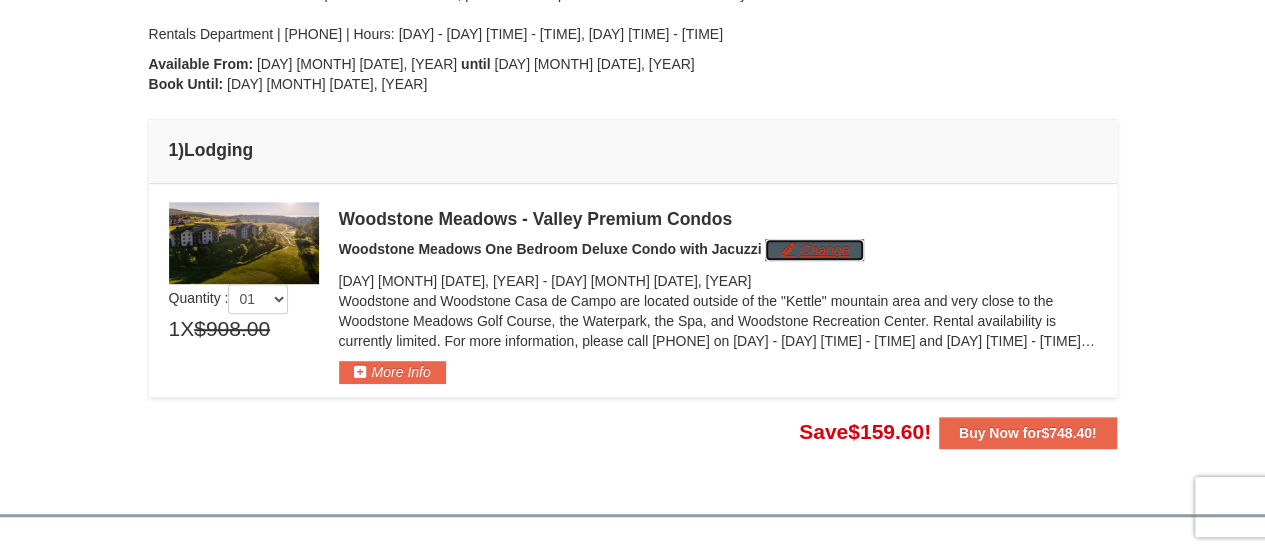 click on "Change" at bounding box center (814, 250) 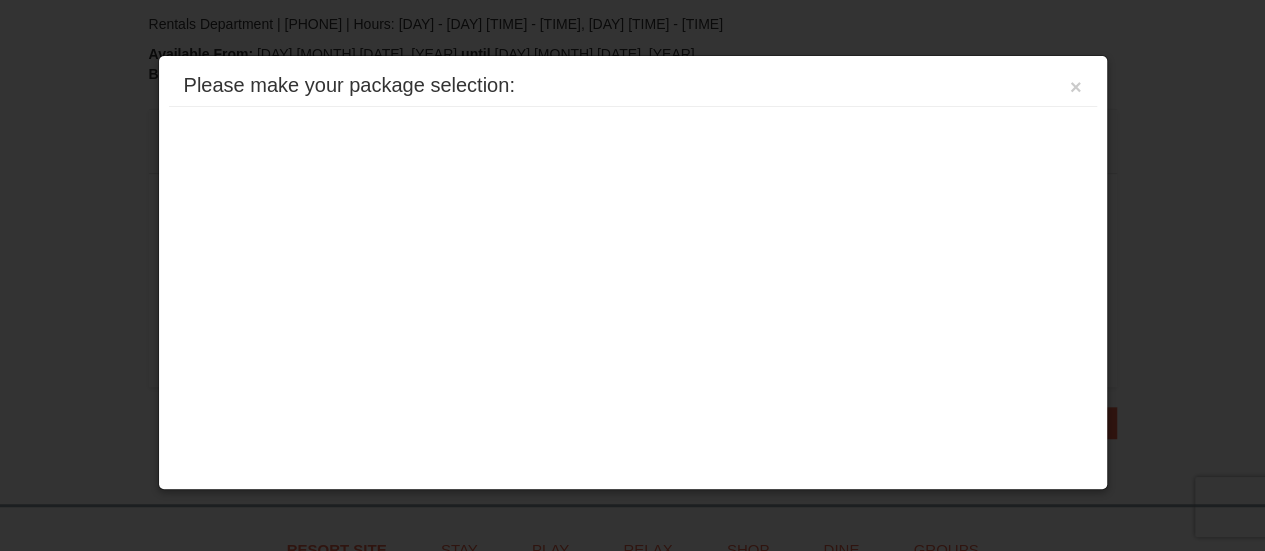 scroll, scrollTop: 489, scrollLeft: 0, axis: vertical 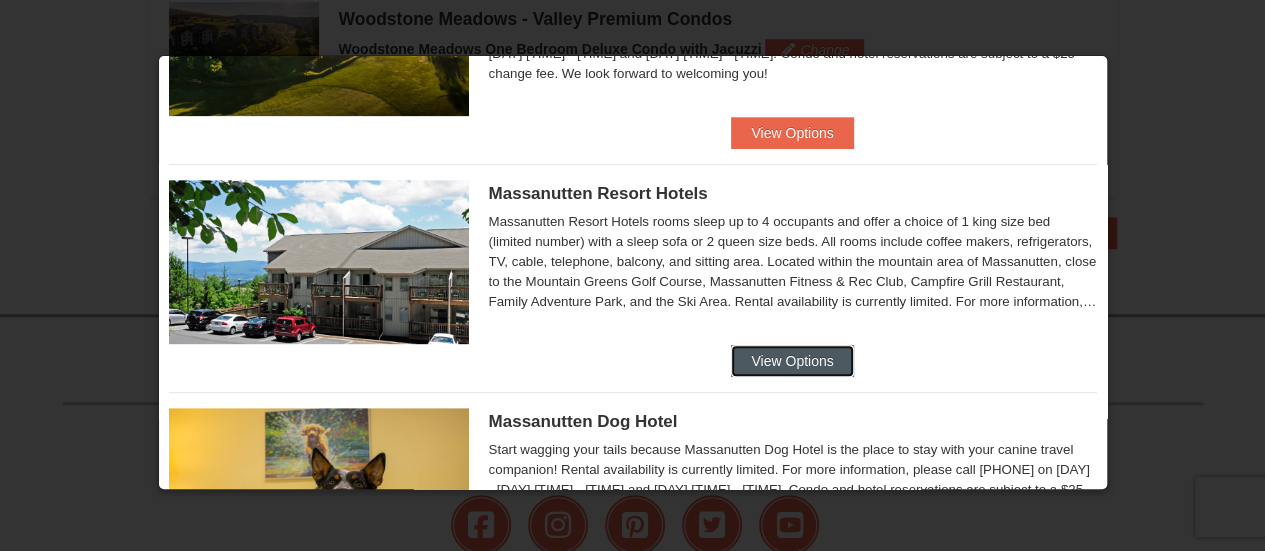 click on "View Options" at bounding box center (792, 361) 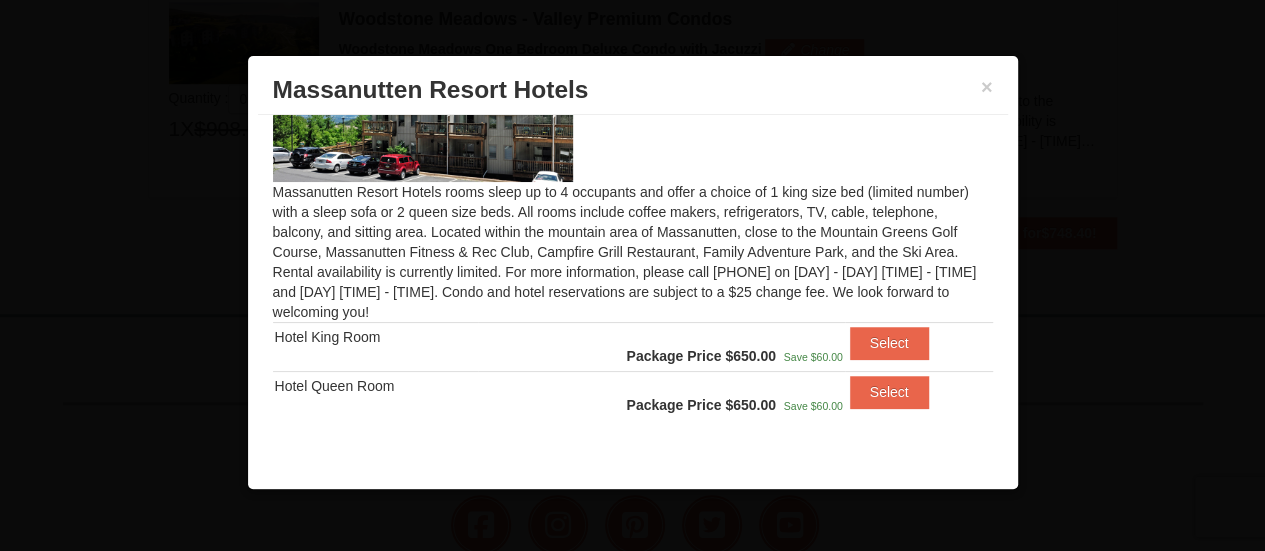 scroll, scrollTop: 111, scrollLeft: 0, axis: vertical 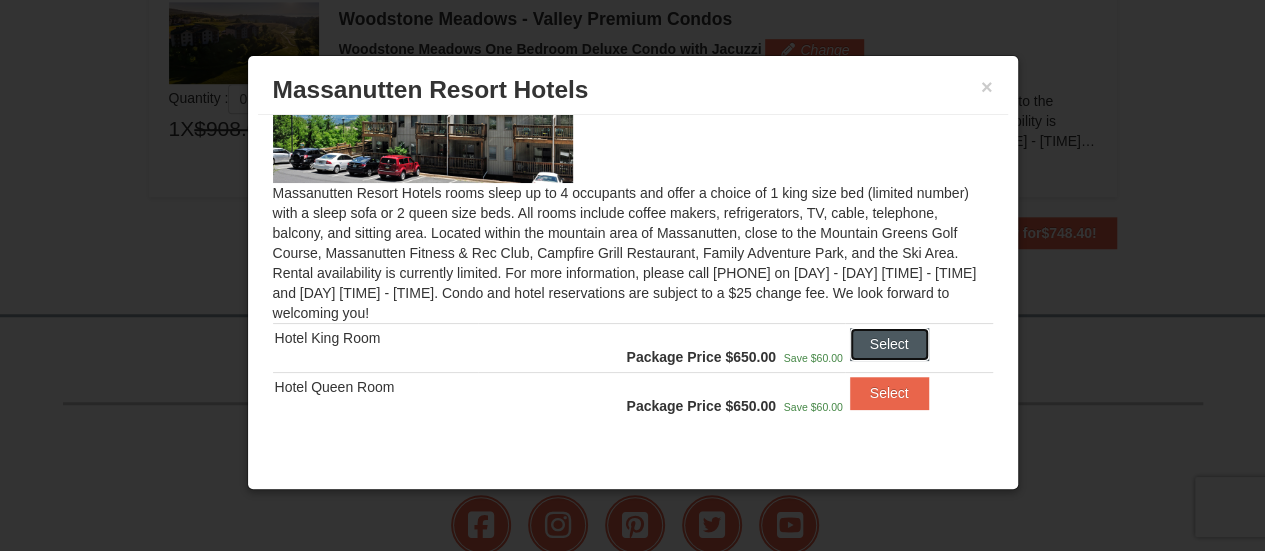 click on "Select" at bounding box center (889, 344) 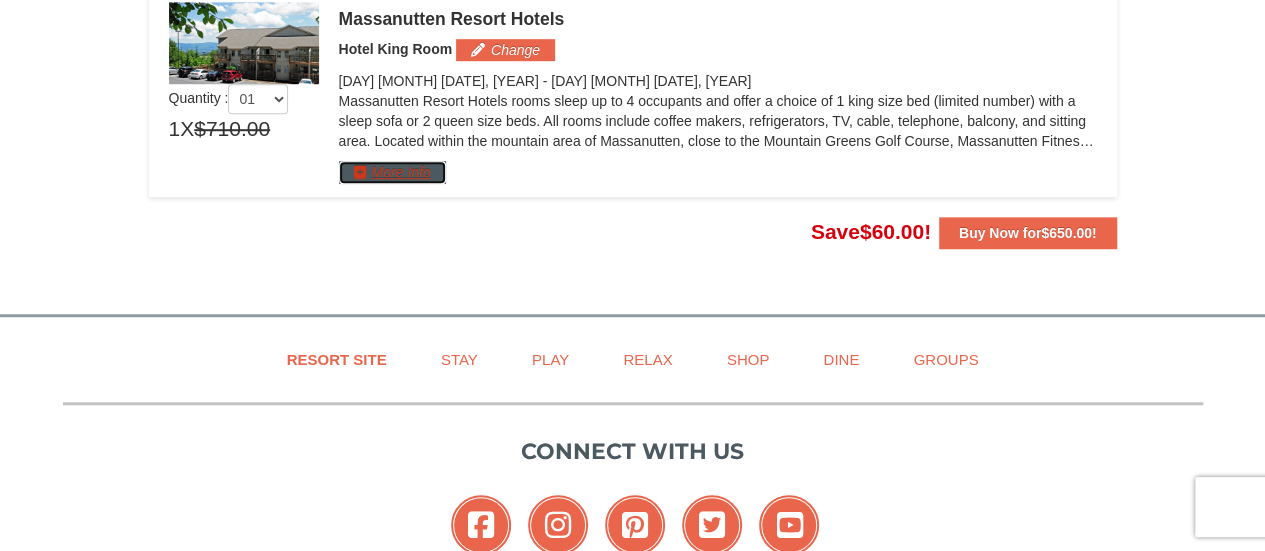 click on "More Info" at bounding box center (392, 172) 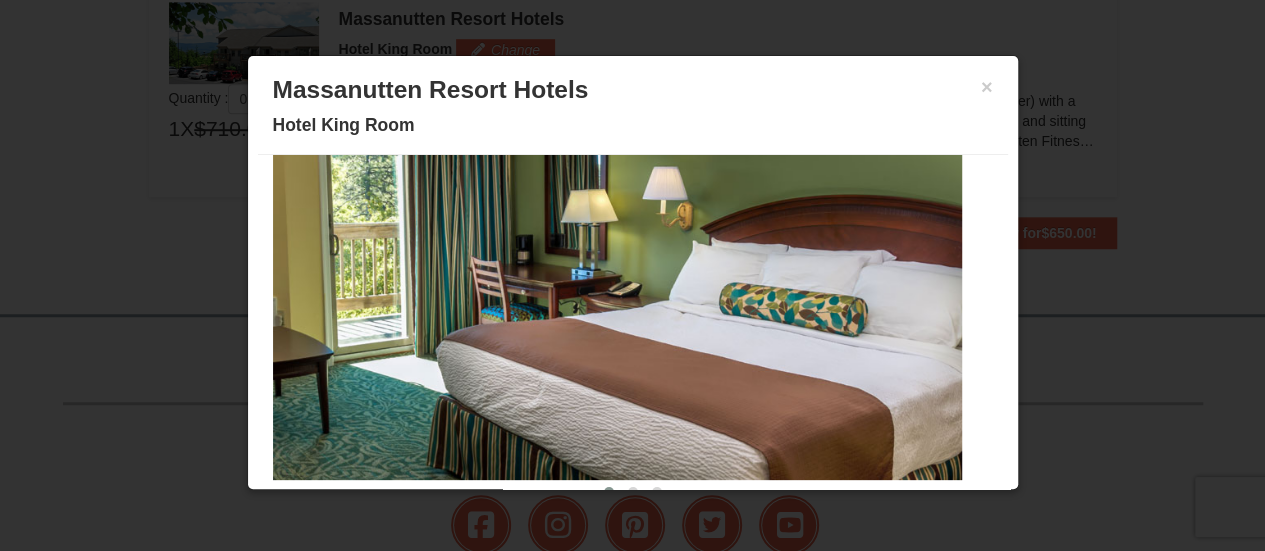 scroll, scrollTop: 146, scrollLeft: 0, axis: vertical 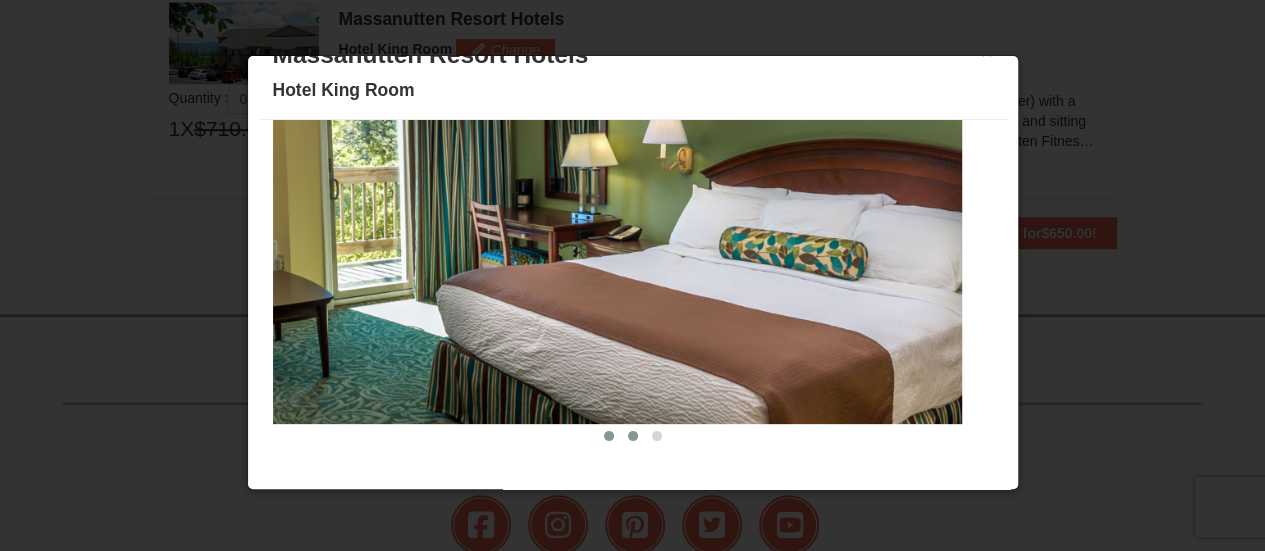 click at bounding box center (633, 436) 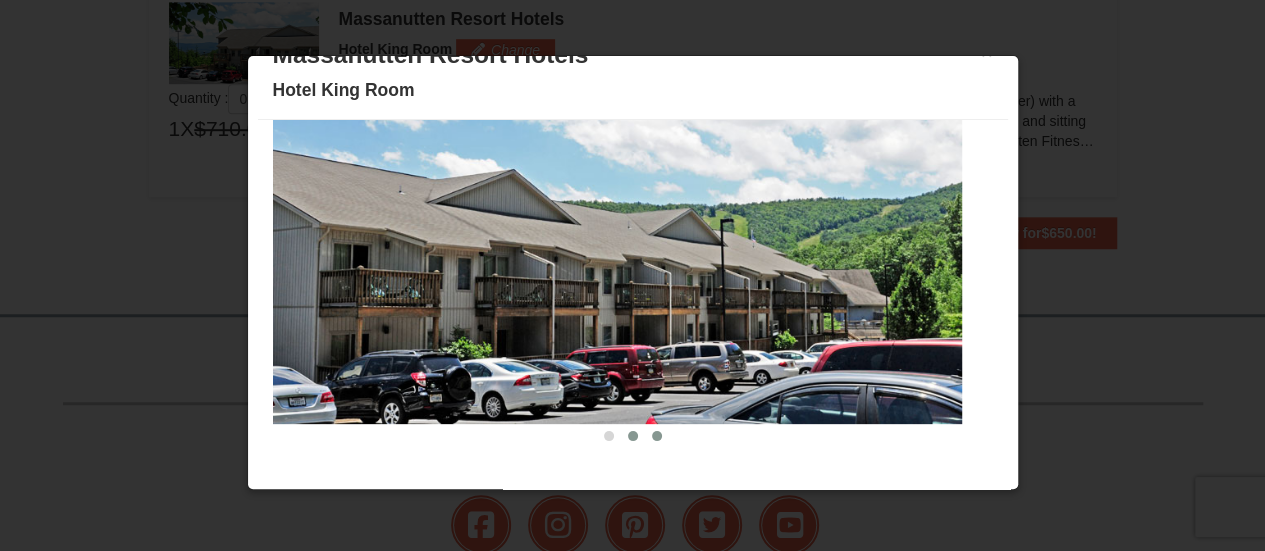 click at bounding box center (657, 436) 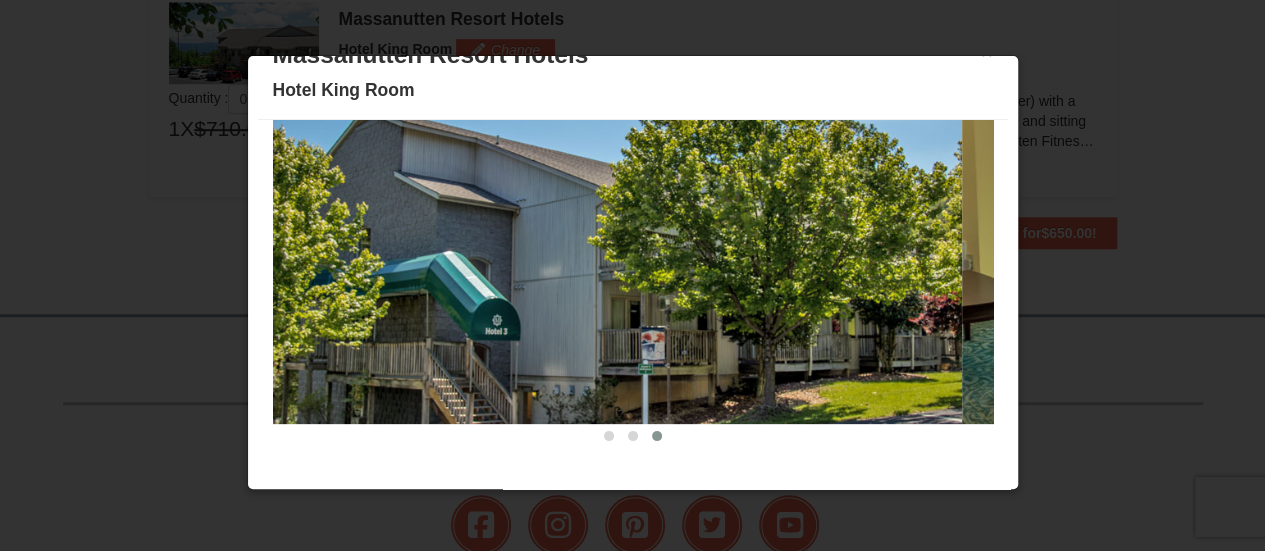 click at bounding box center [632, 275] 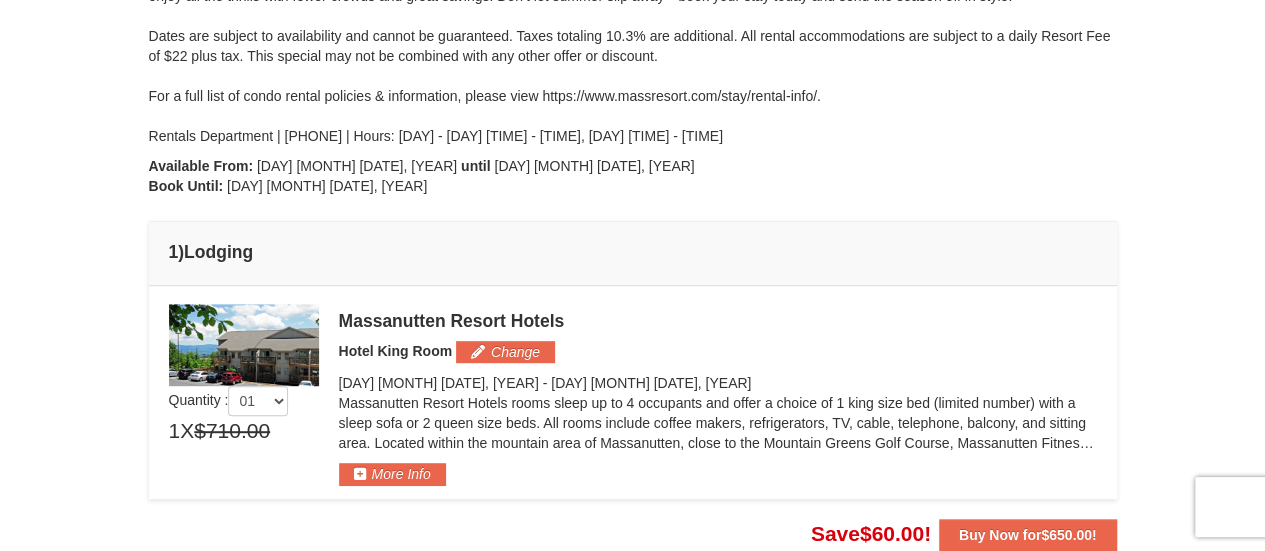 scroll, scrollTop: 54, scrollLeft: 0, axis: vertical 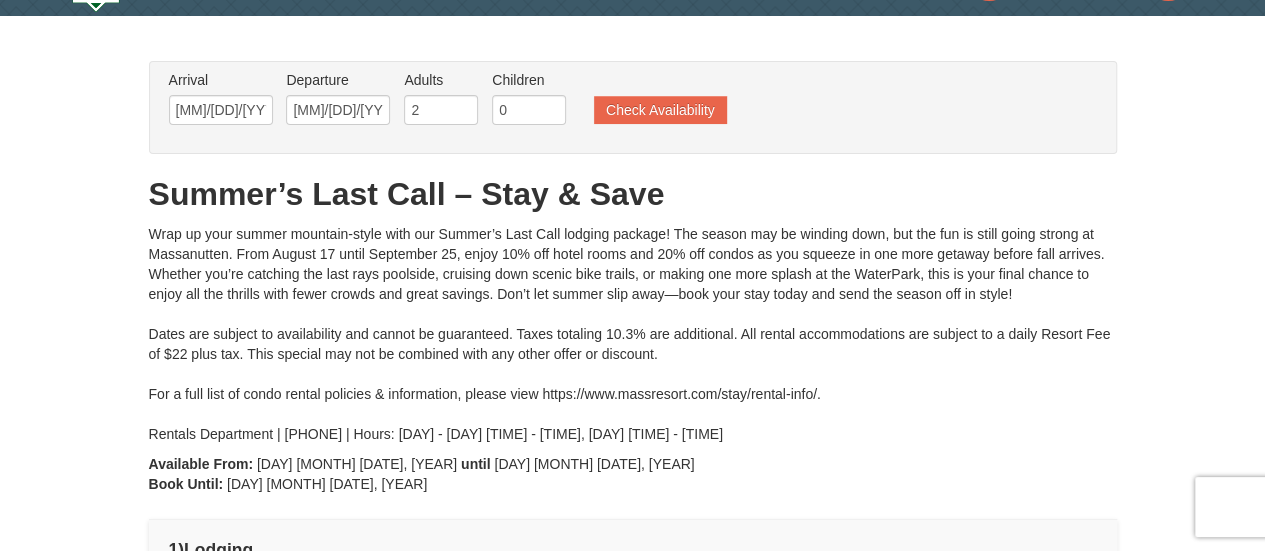click on "From:
To:
Adults:
2
Children:
0
Change
Arrival Please format dates MM/DD/YYYY Please format dates MM/DD/YYYY
09/04/2025
Departure Please format dates MM/DD/YYYY Please format dates MM/DD/YYYY
09/09/2025
Adults Please format dates MM/DD/YYYY
2
Children 0" at bounding box center (633, 455) 